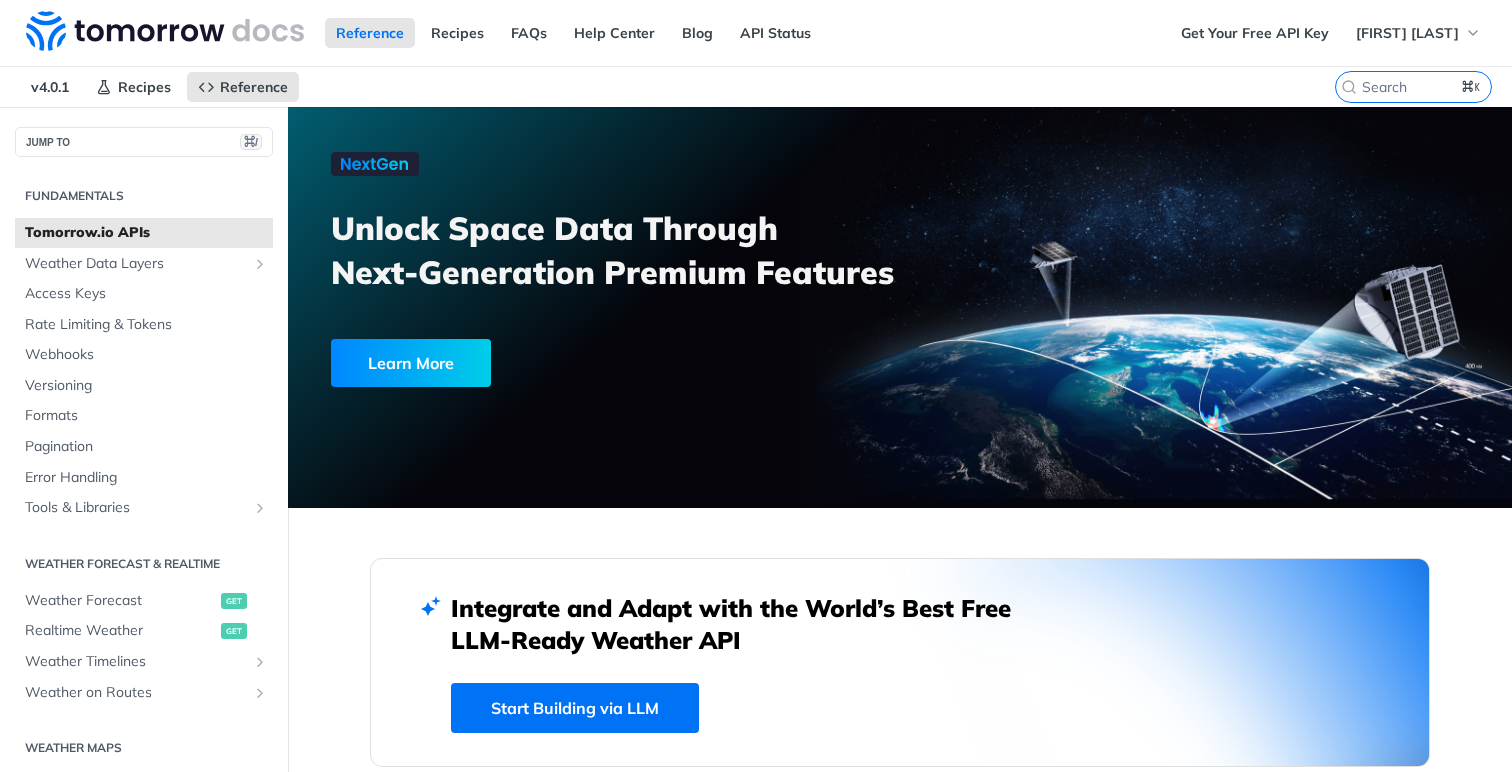 scroll, scrollTop: 0, scrollLeft: 0, axis: both 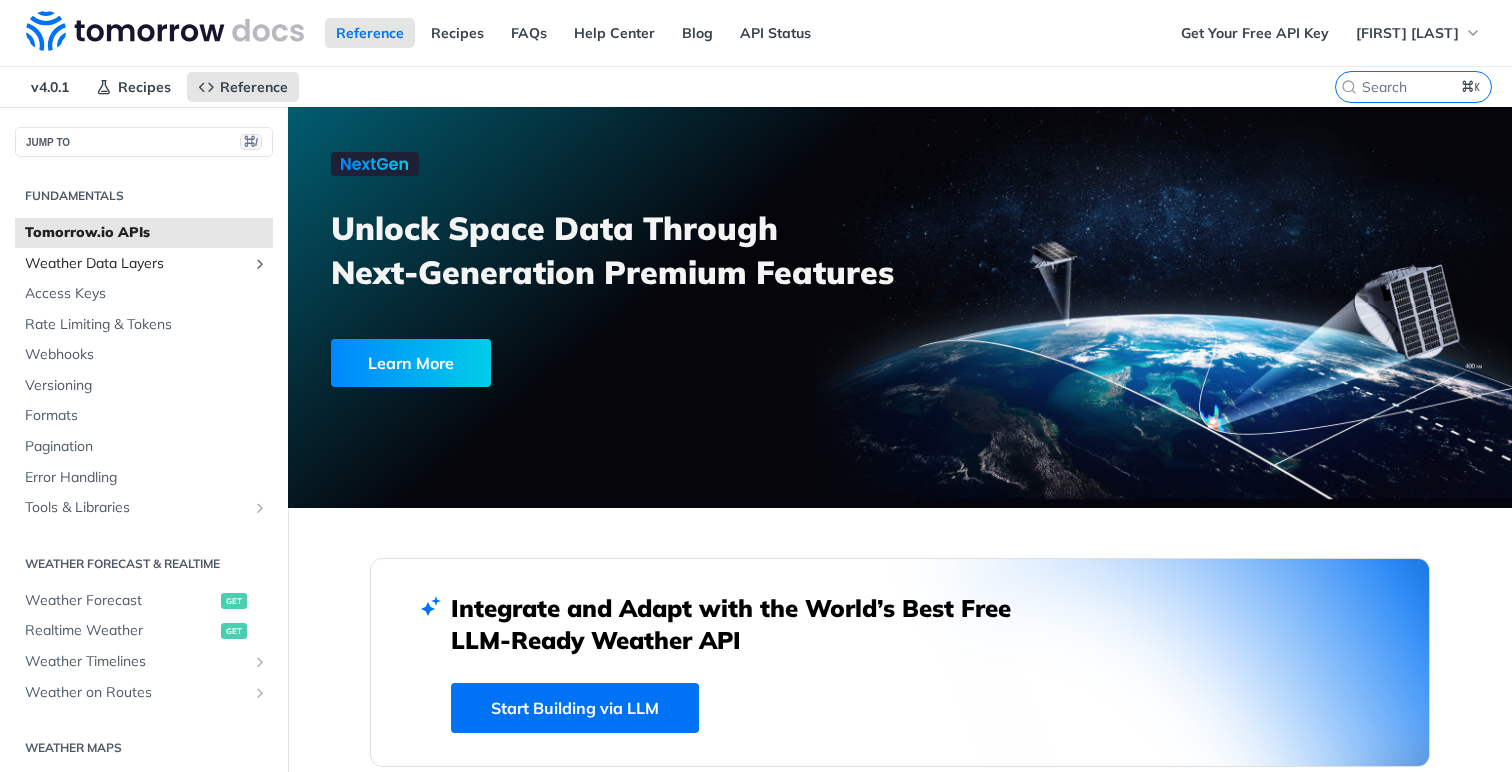 click on "Weather Data Layers" at bounding box center (136, 264) 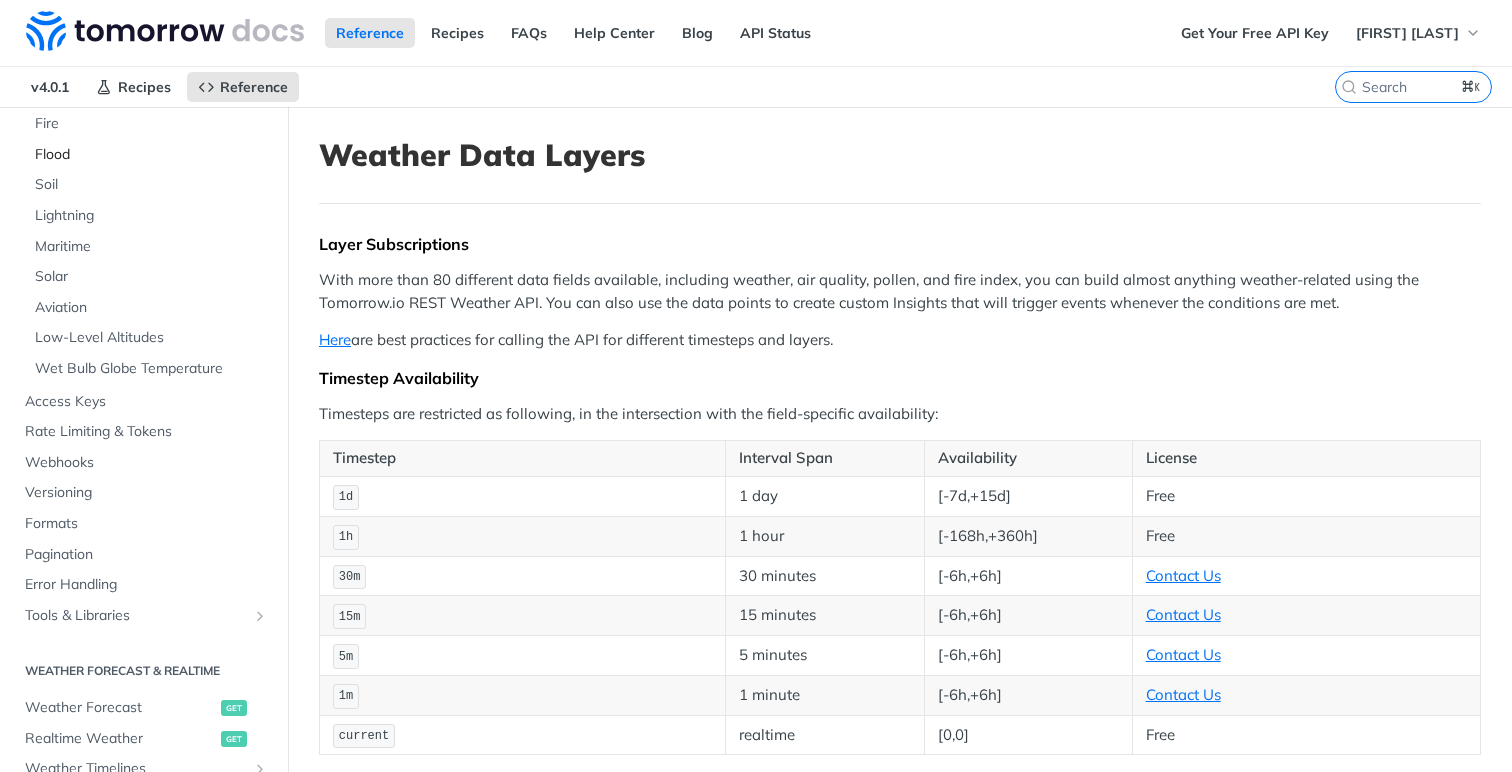 scroll, scrollTop: 404, scrollLeft: 0, axis: vertical 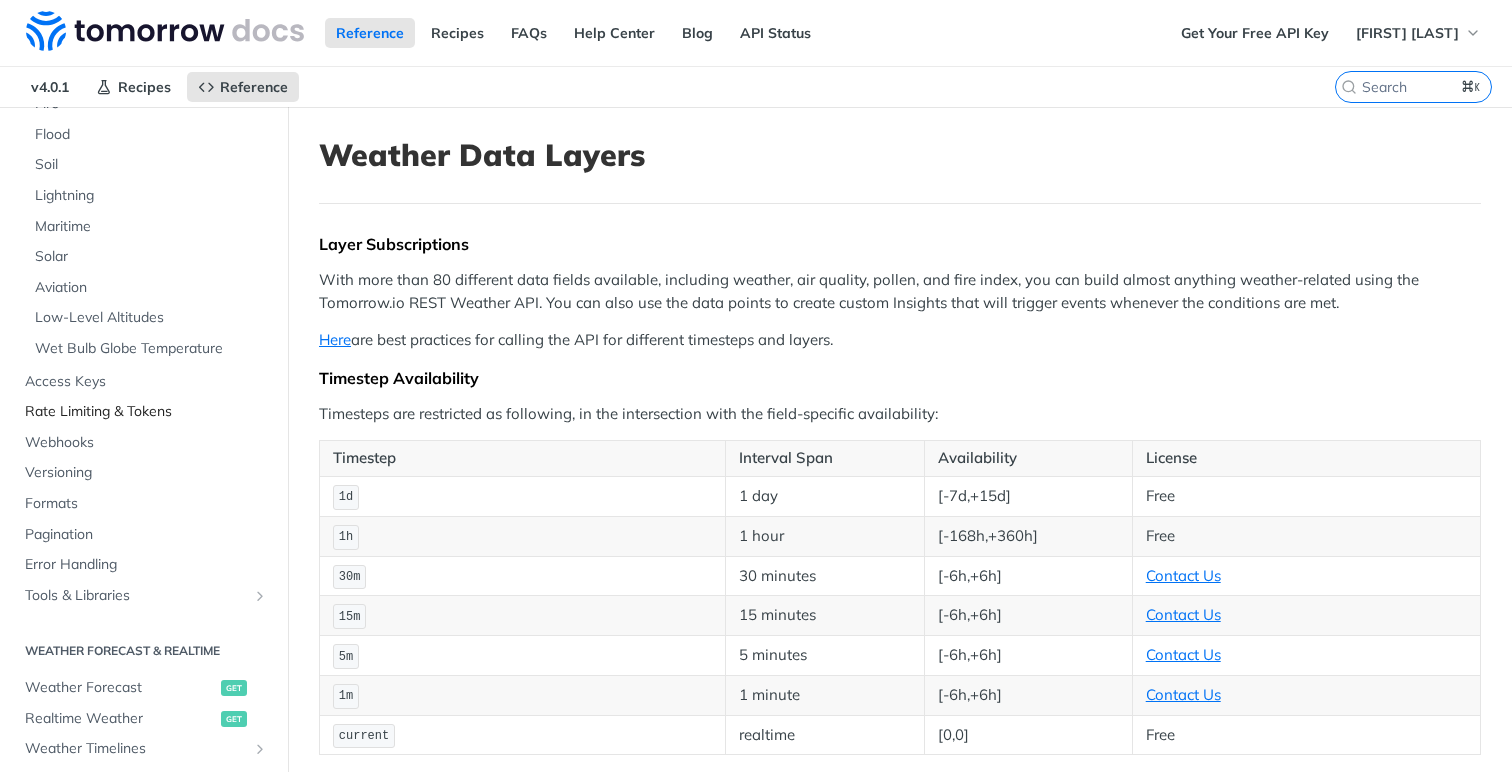 click on "Rate Limiting & Tokens" at bounding box center (146, 412) 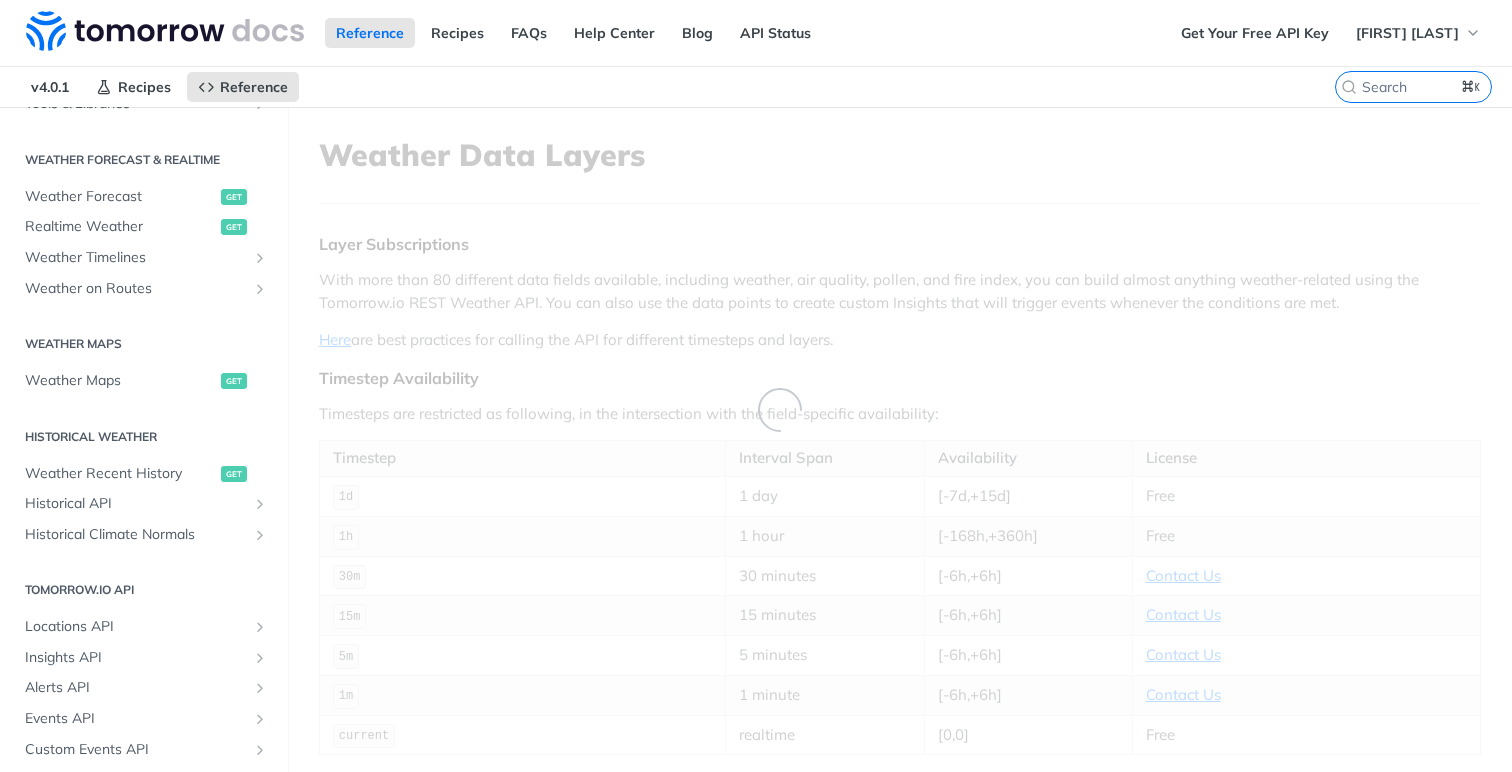 scroll, scrollTop: 0, scrollLeft: 0, axis: both 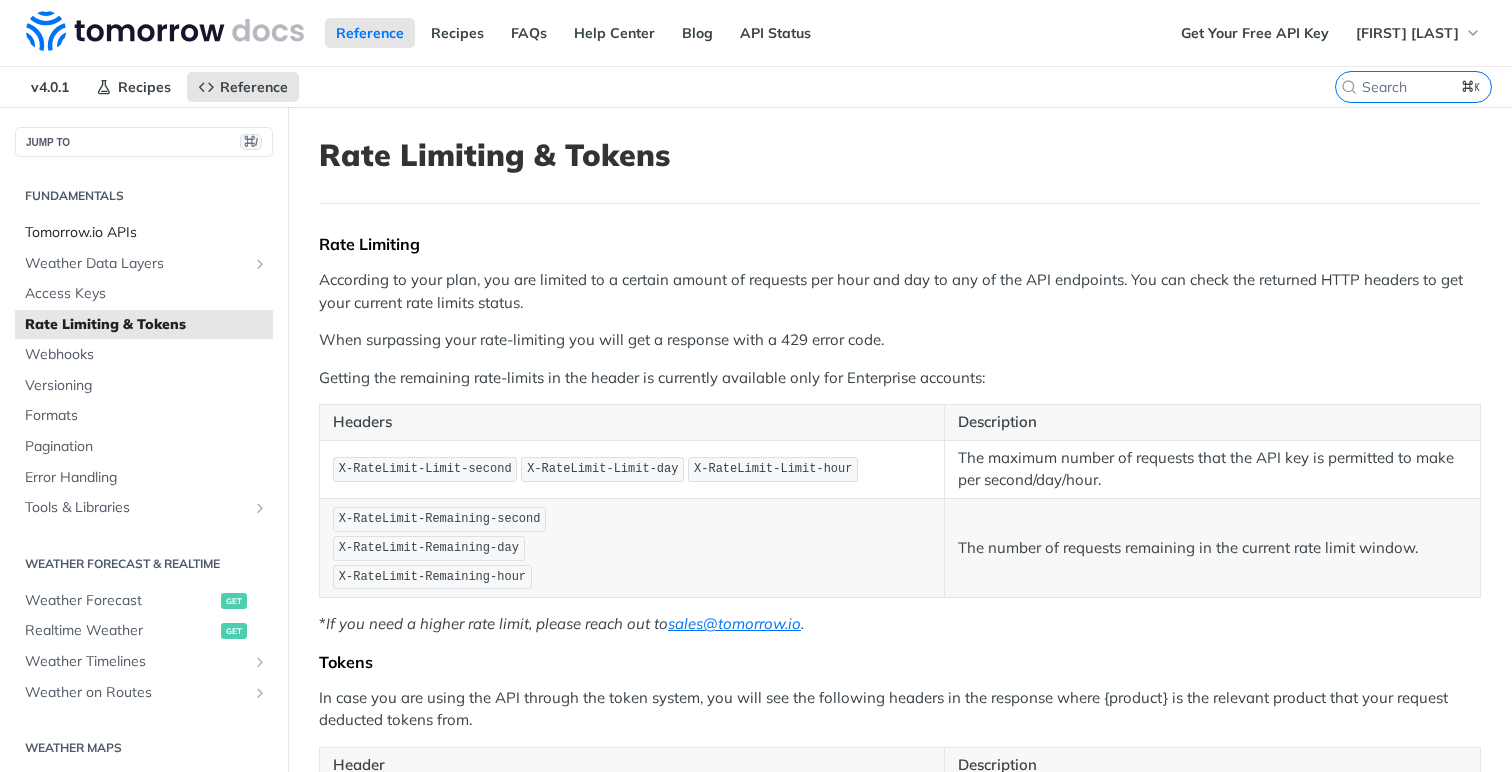 click on "Tomorrow.io APIs" at bounding box center [146, 233] 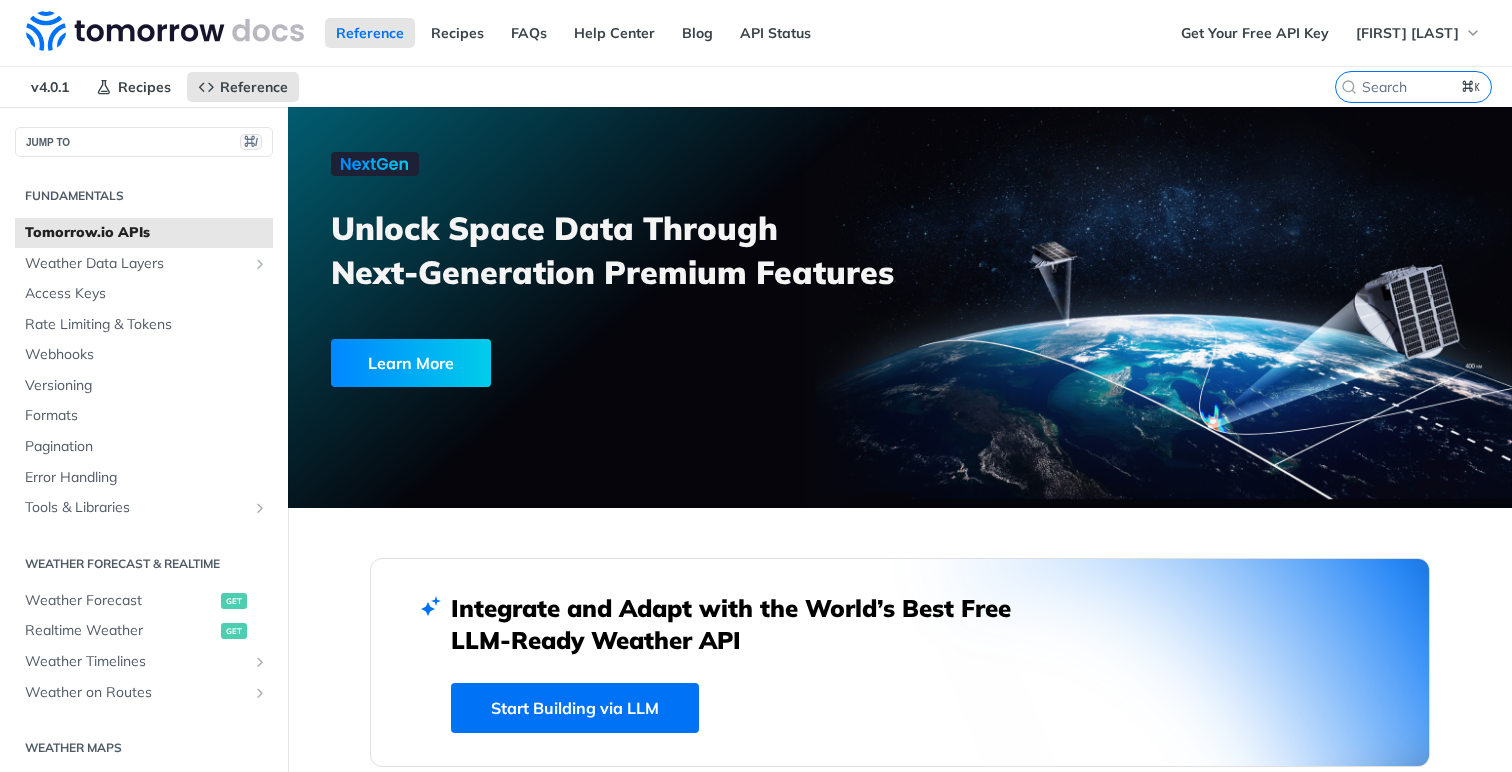 scroll, scrollTop: 0, scrollLeft: 0, axis: both 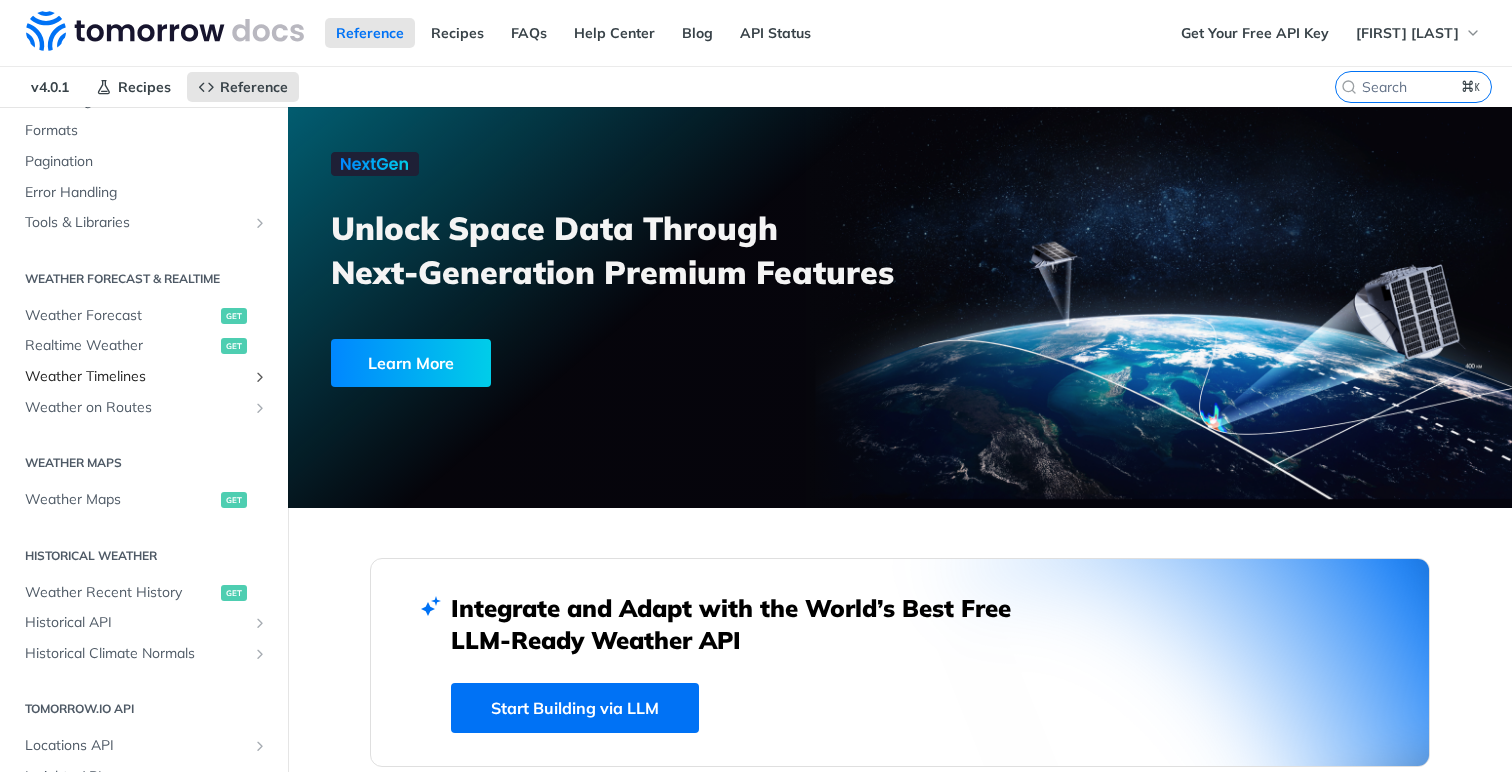 click on "Weather Timelines" at bounding box center (136, 377) 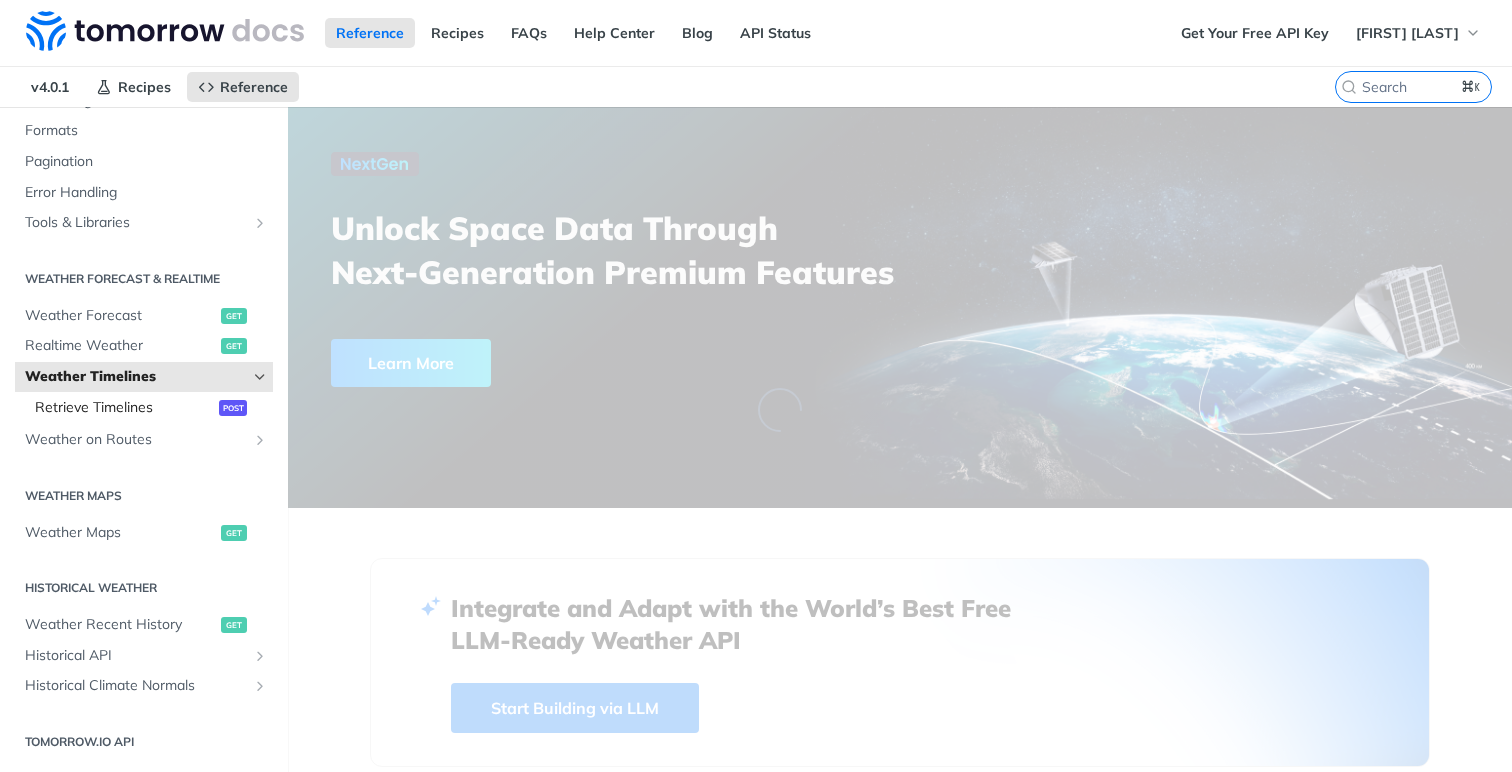 click on "Retrieve Timelines" at bounding box center [124, 408] 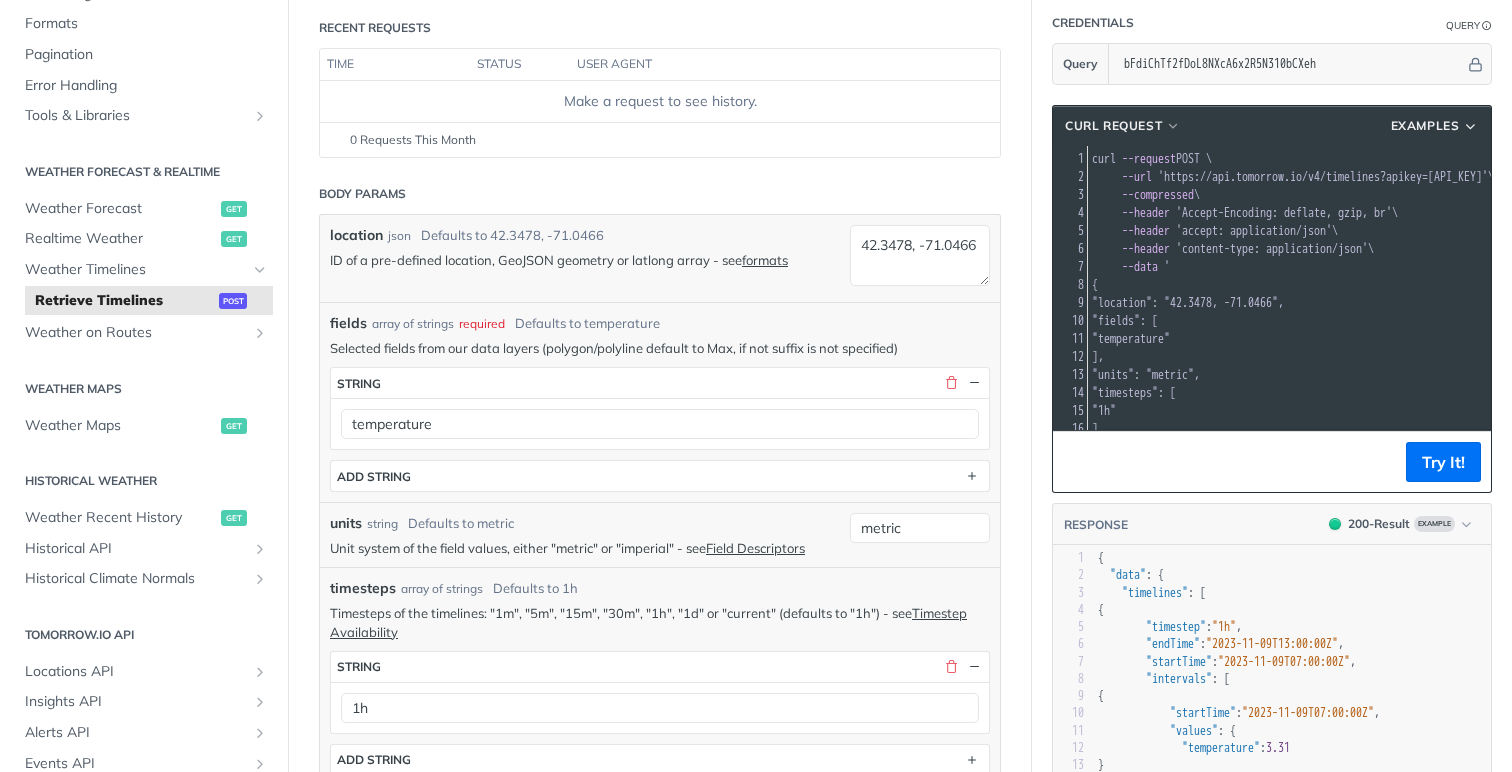 scroll, scrollTop: 230, scrollLeft: 0, axis: vertical 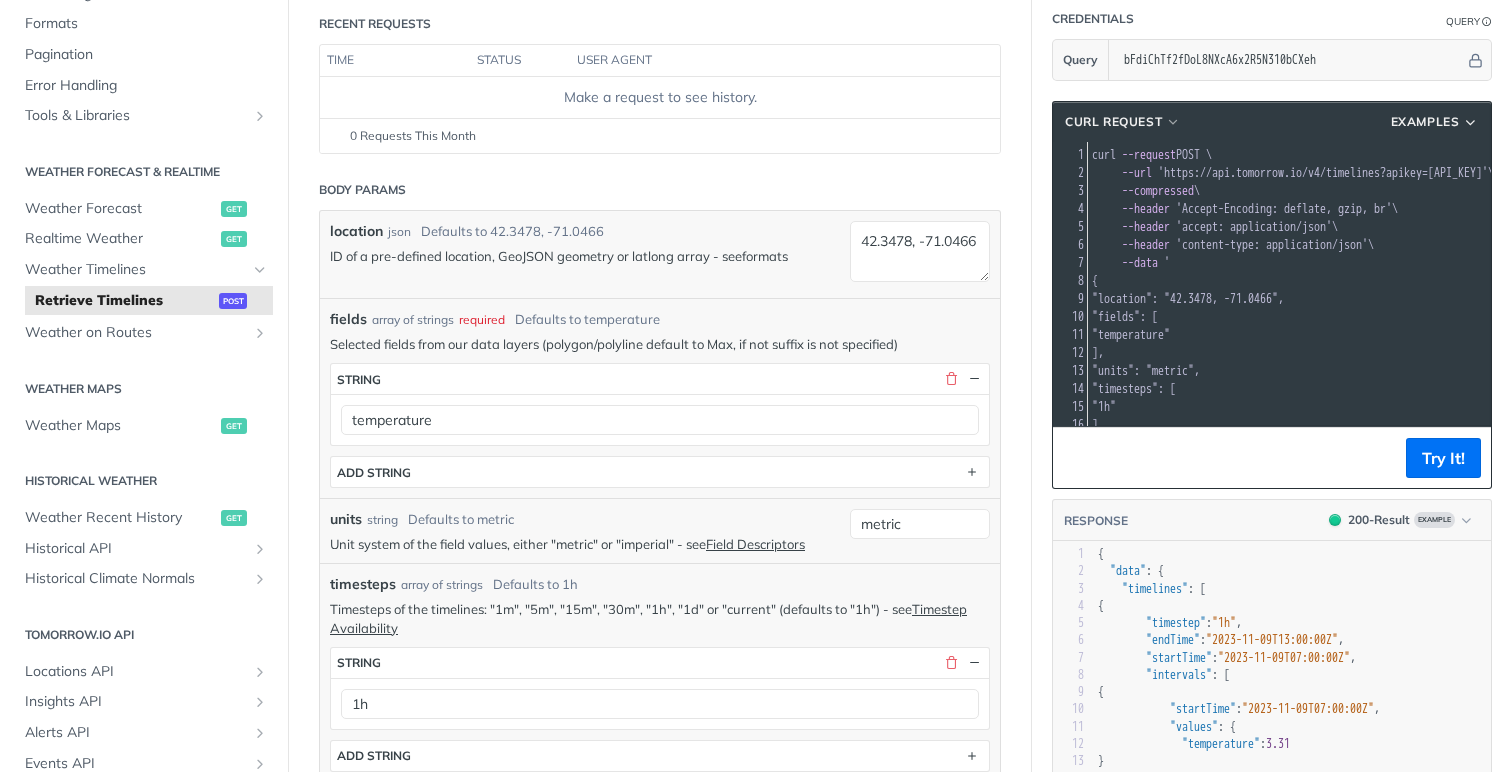 click on "formats" at bounding box center [765, 256] 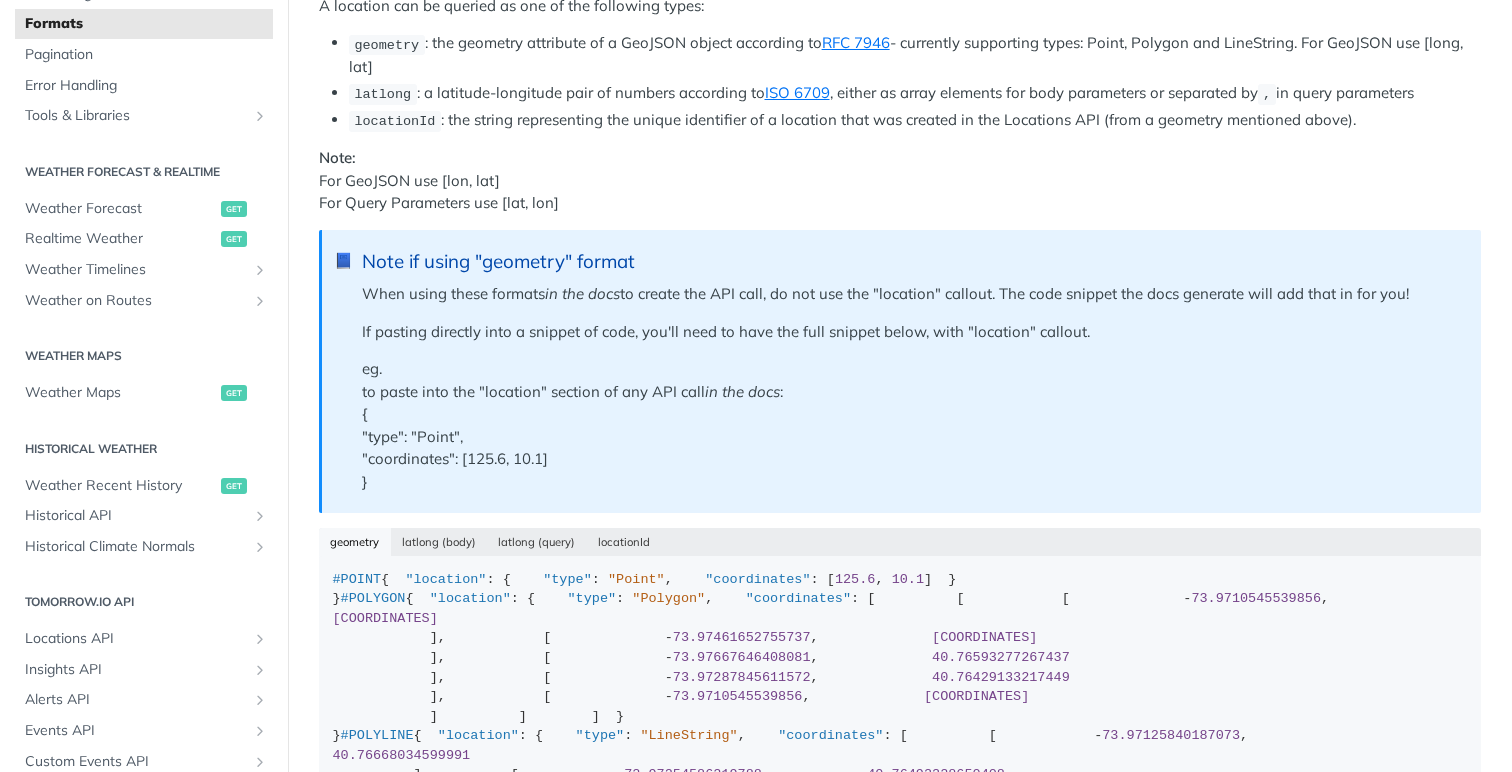 scroll, scrollTop: 376, scrollLeft: 0, axis: vertical 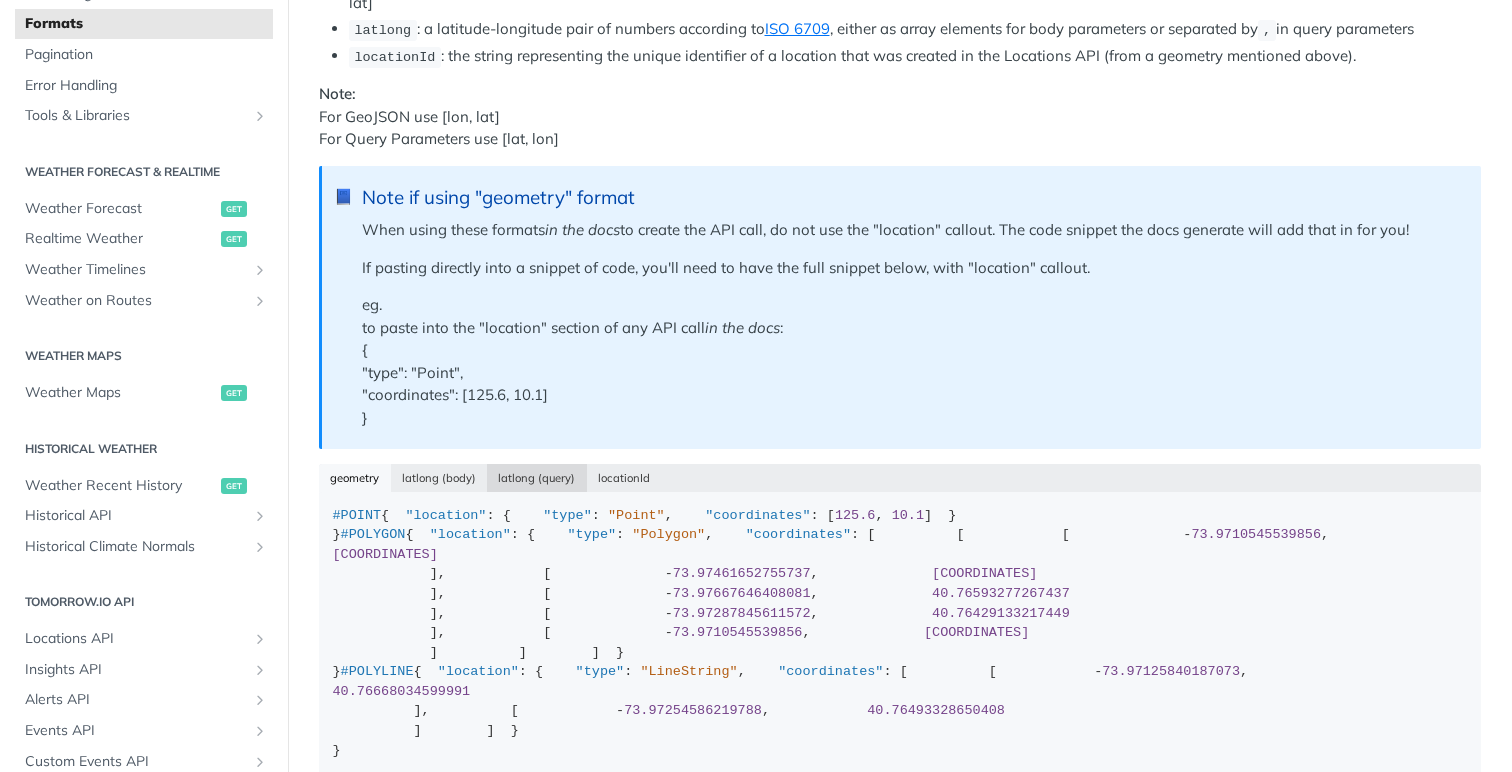 click on "latlong (query)" at bounding box center [537, 478] 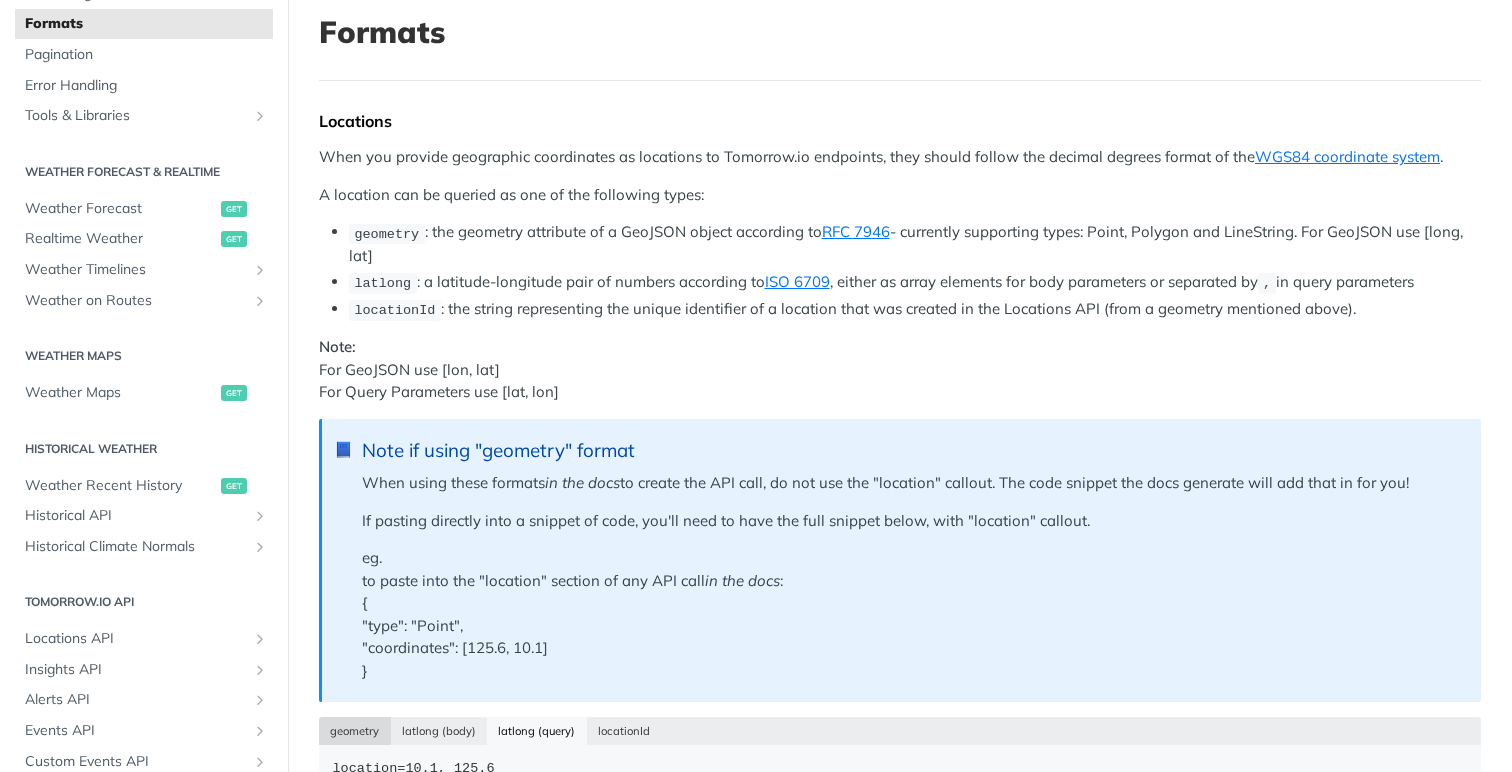 scroll, scrollTop: 50, scrollLeft: 0, axis: vertical 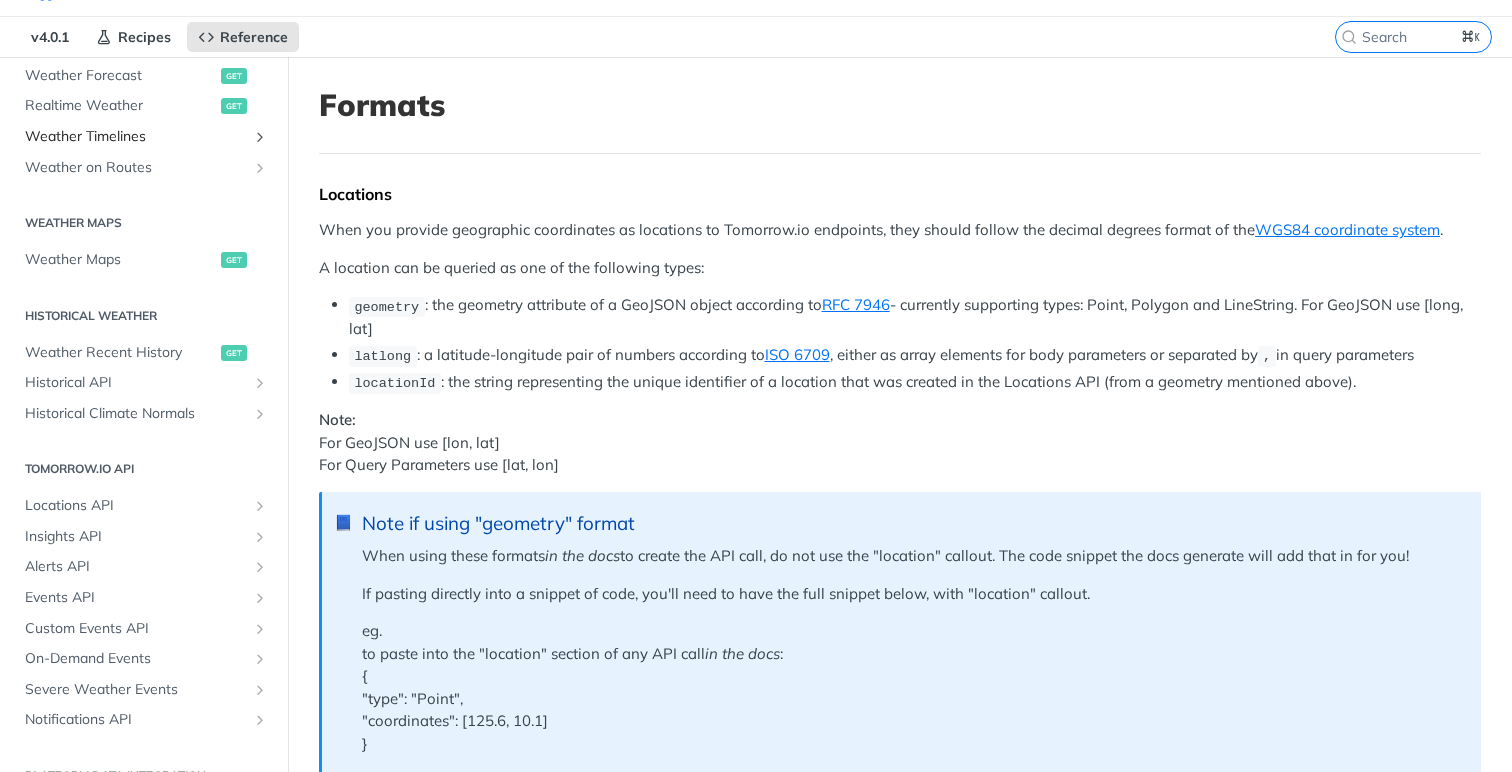 click on "Weather Timelines" at bounding box center (136, 137) 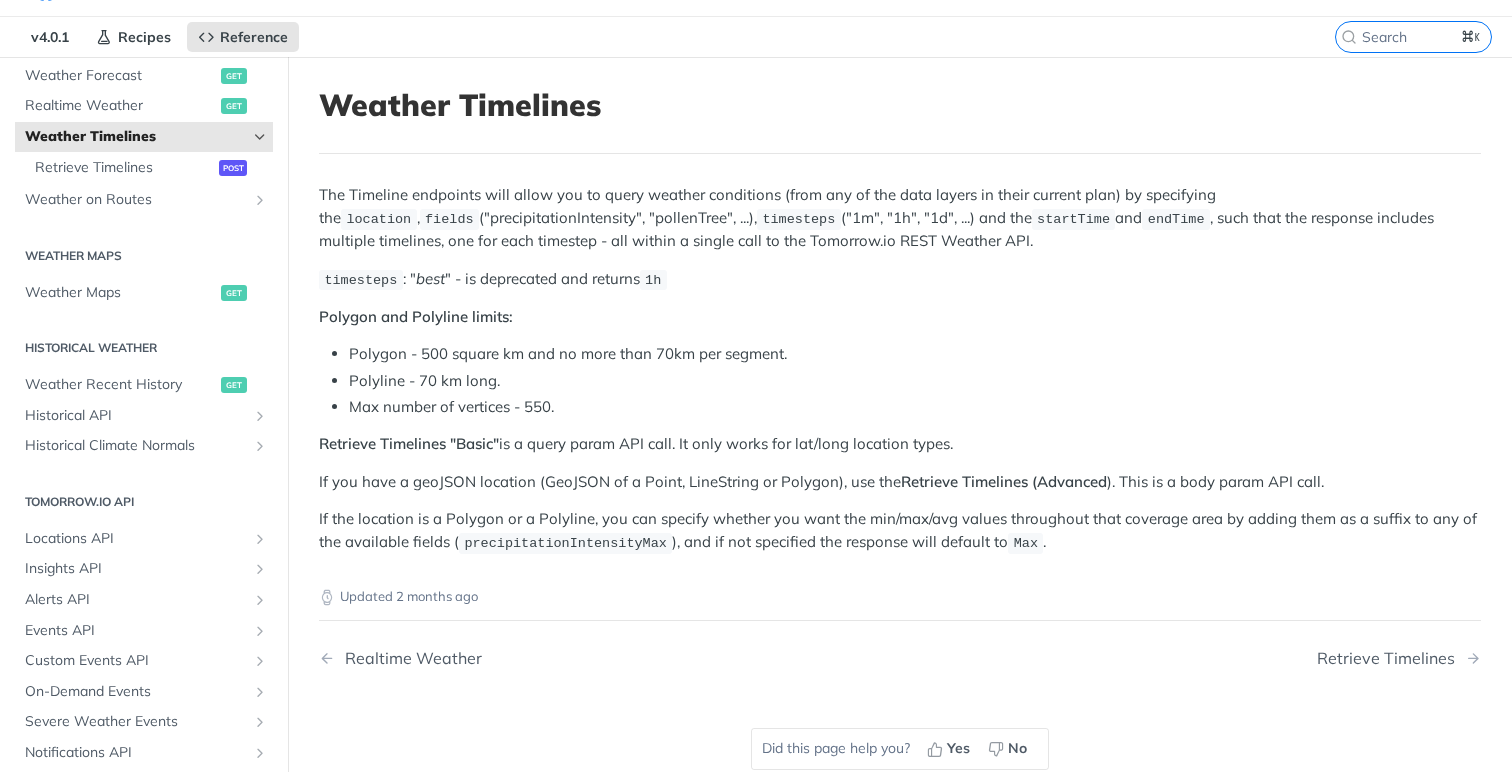 scroll, scrollTop: 0, scrollLeft: 0, axis: both 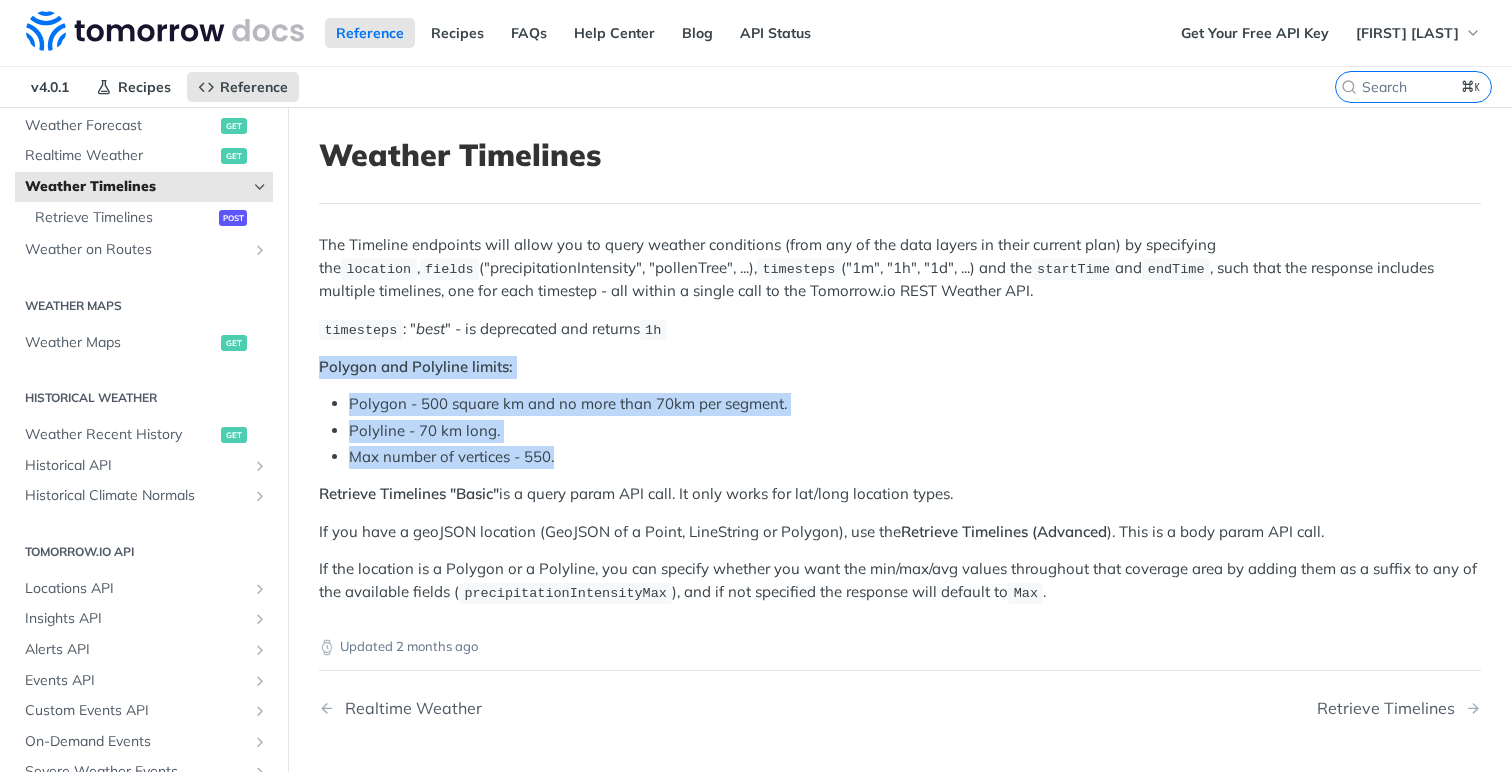 drag, startPoint x: 569, startPoint y: 454, endPoint x: 319, endPoint y: 359, distance: 267.4416 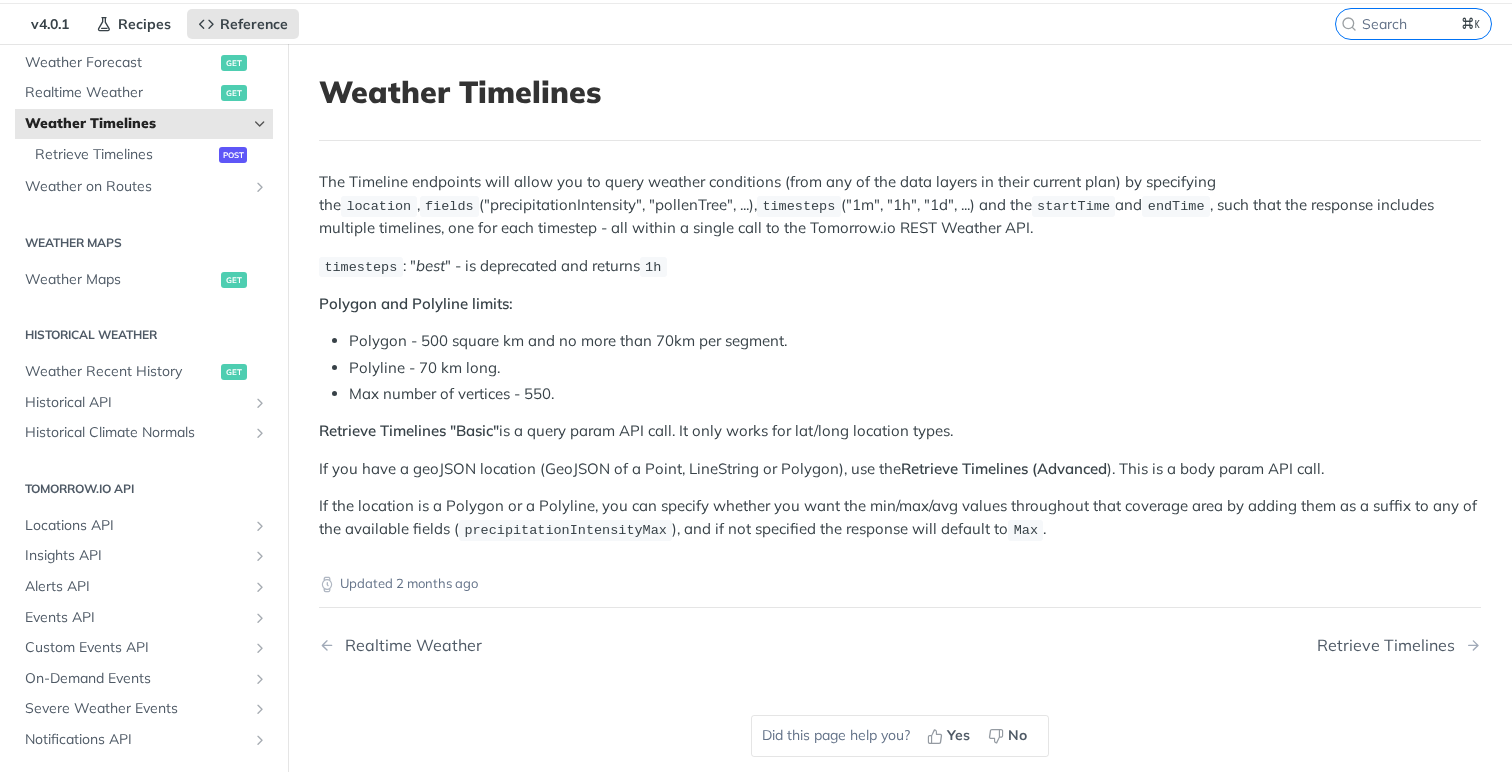 scroll, scrollTop: 68, scrollLeft: 0, axis: vertical 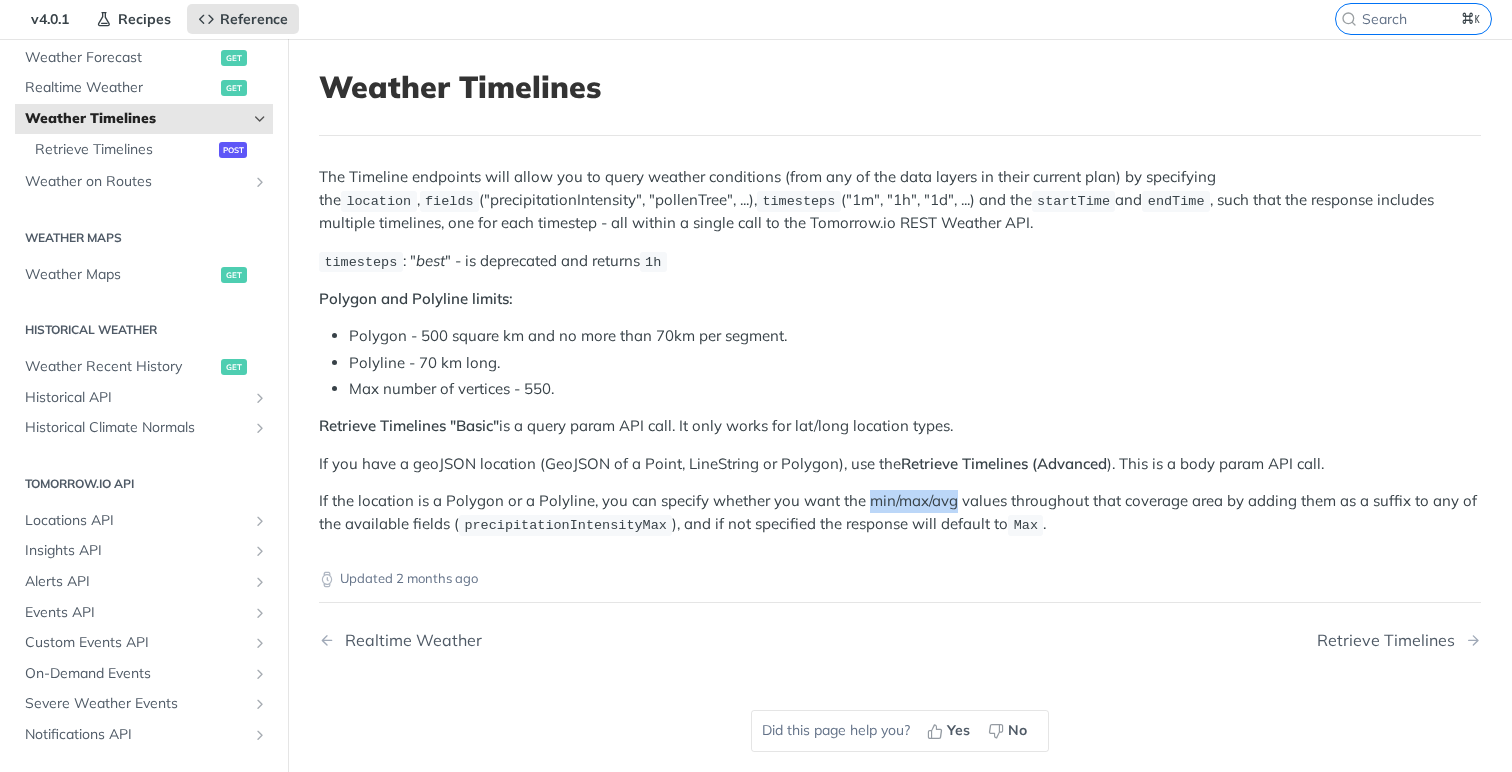 drag, startPoint x: 862, startPoint y: 503, endPoint x: 950, endPoint y: 502, distance: 88.005684 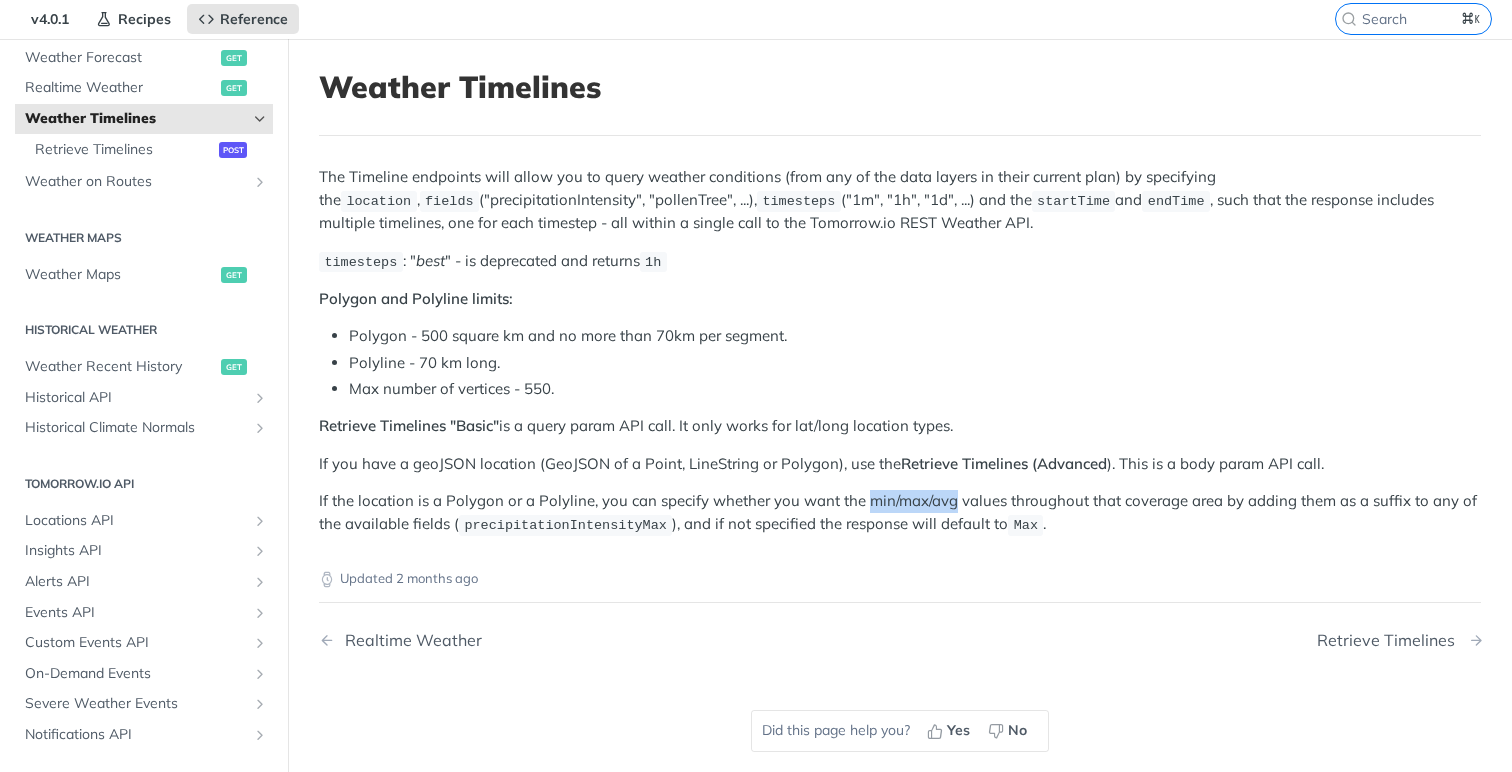 click on "Retrieve Timelines" at bounding box center [1391, 640] 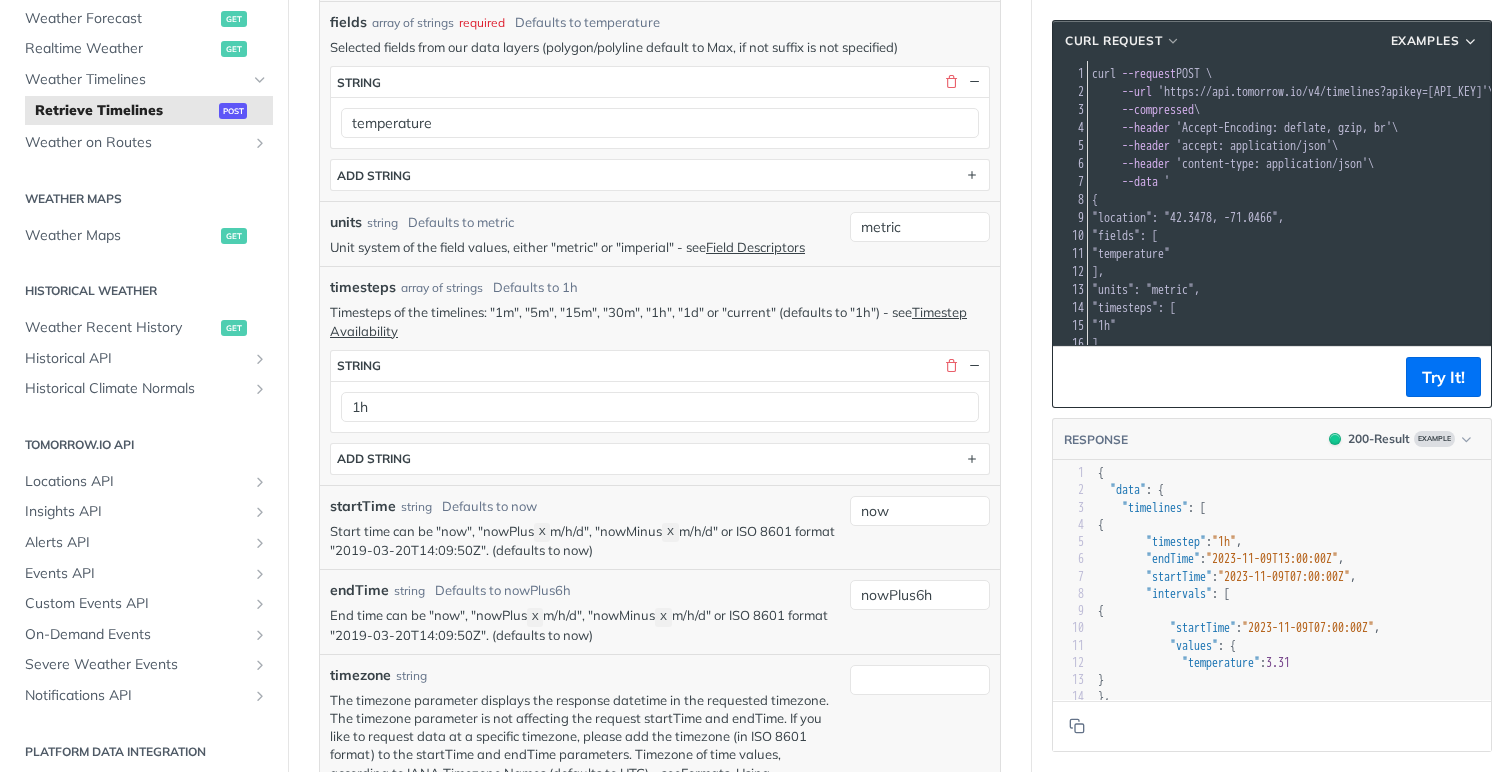scroll, scrollTop: 554, scrollLeft: 0, axis: vertical 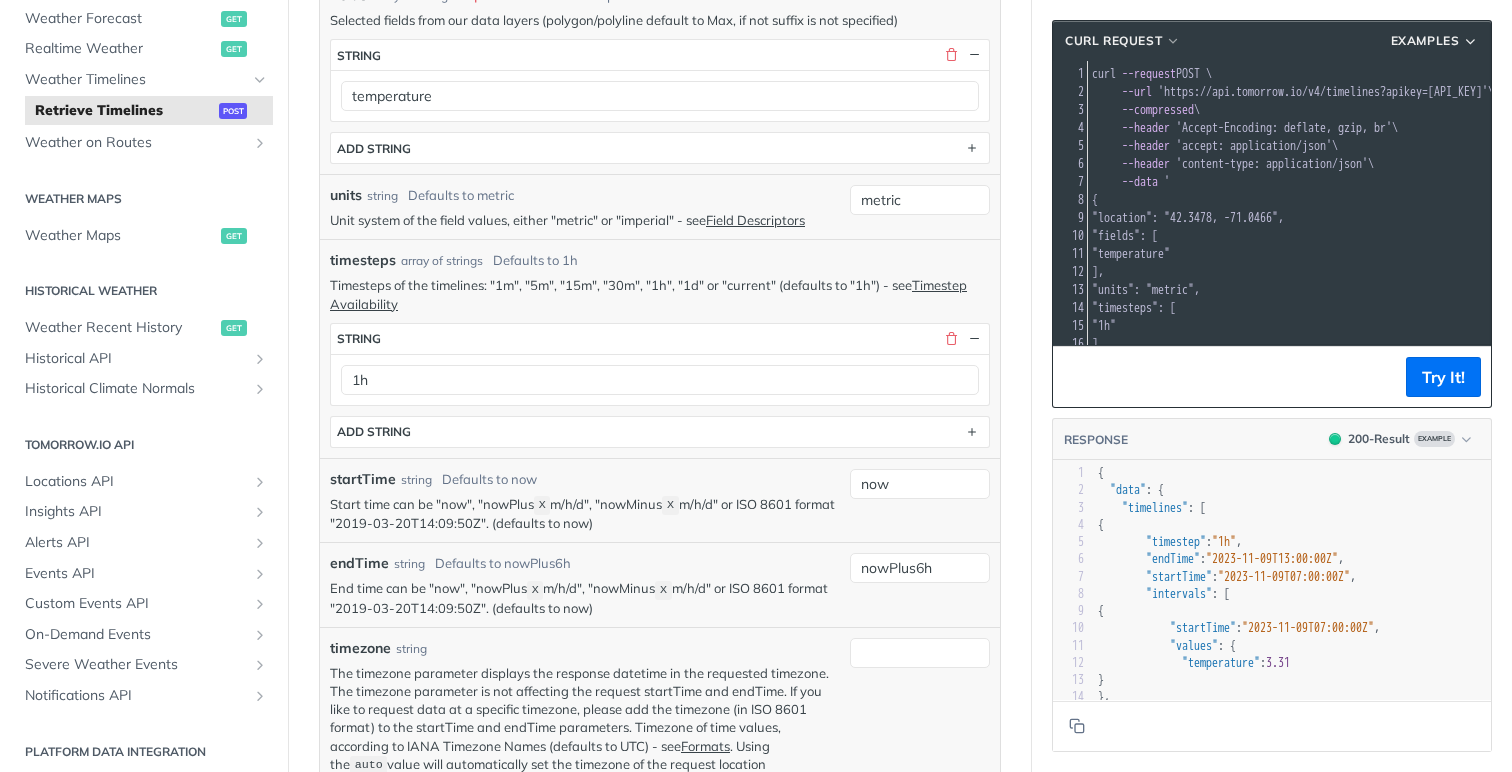 click on "endTime" at bounding box center [359, 563] 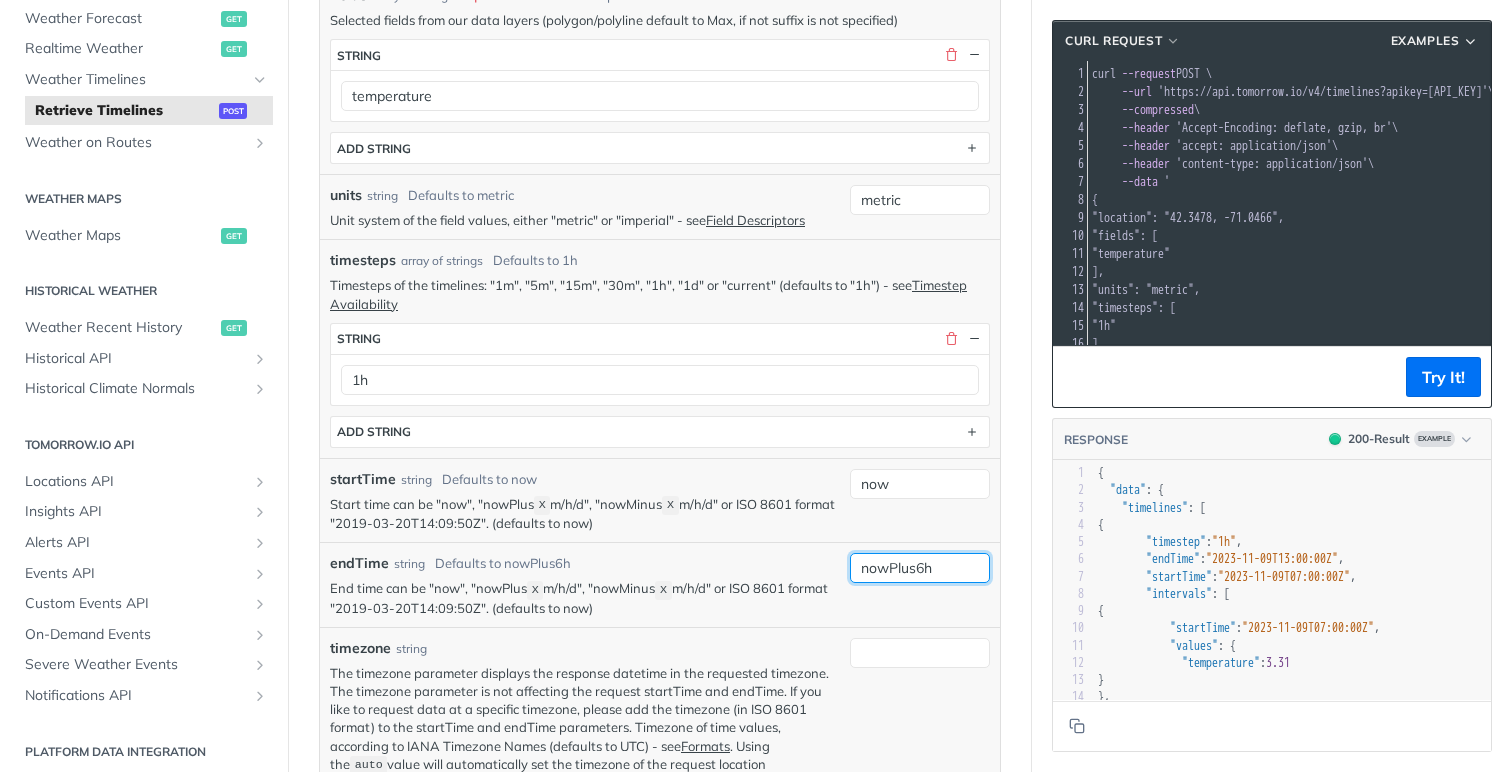 click on "nowPlus6h" at bounding box center (920, 568) 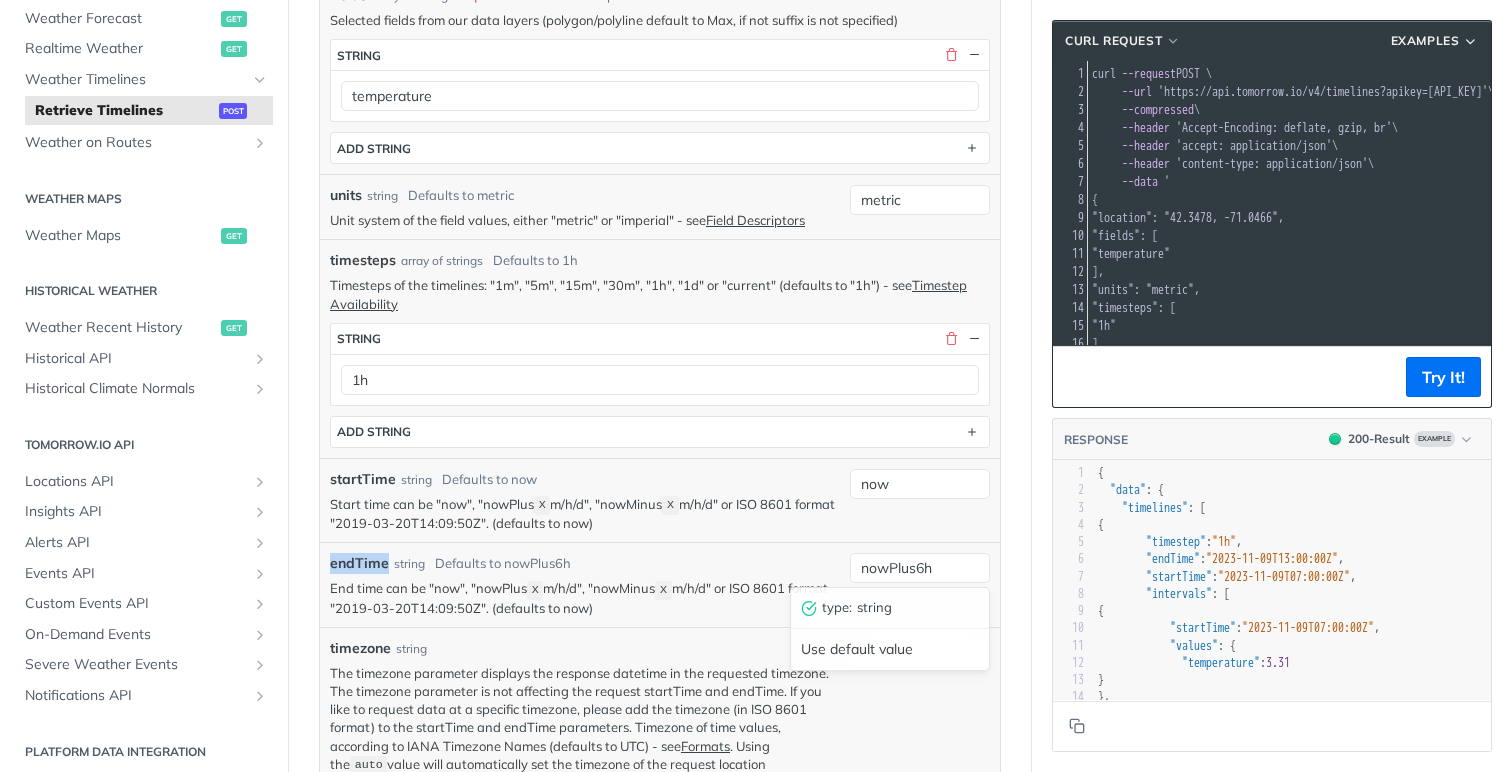 click on "endTime" at bounding box center [359, 563] 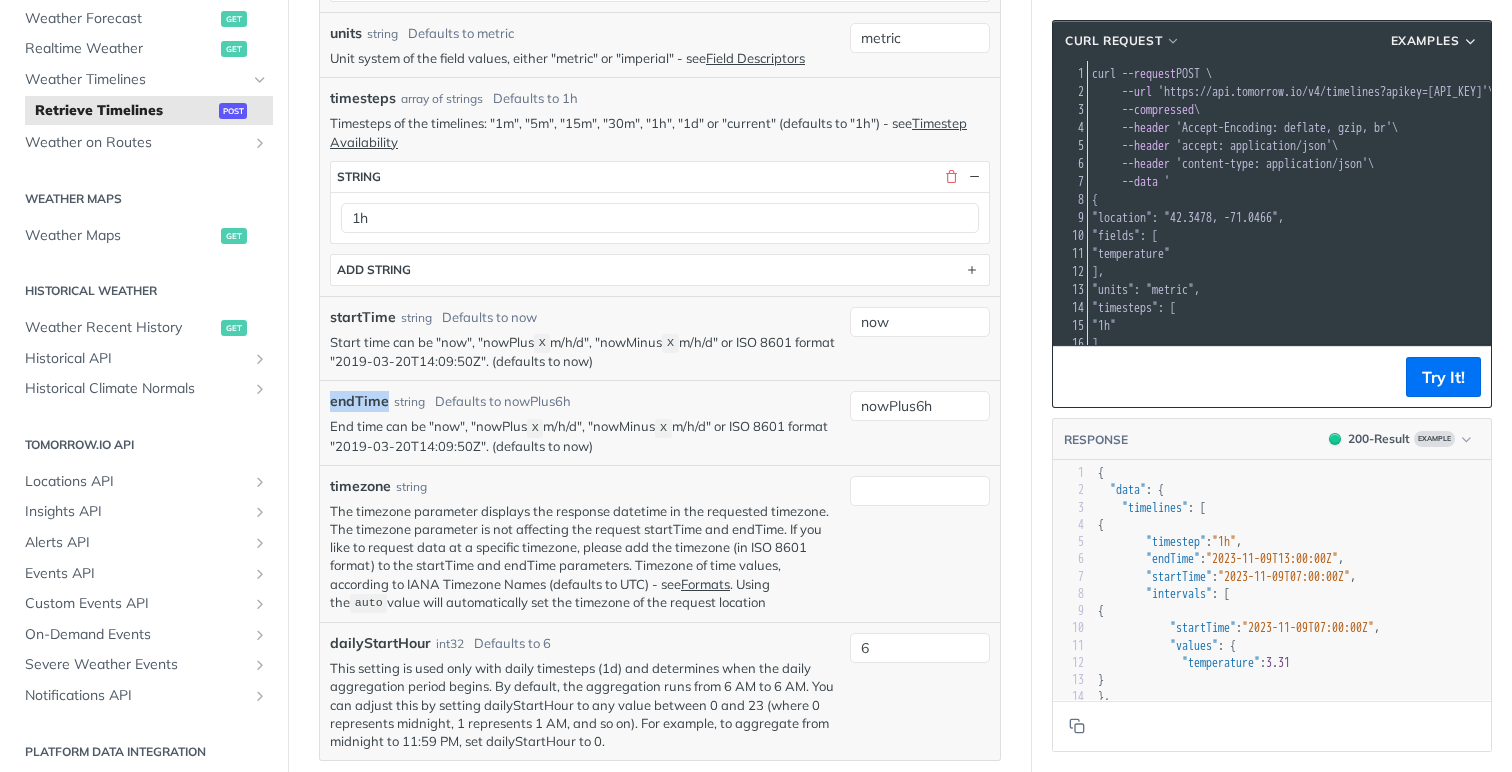 scroll, scrollTop: 708, scrollLeft: 0, axis: vertical 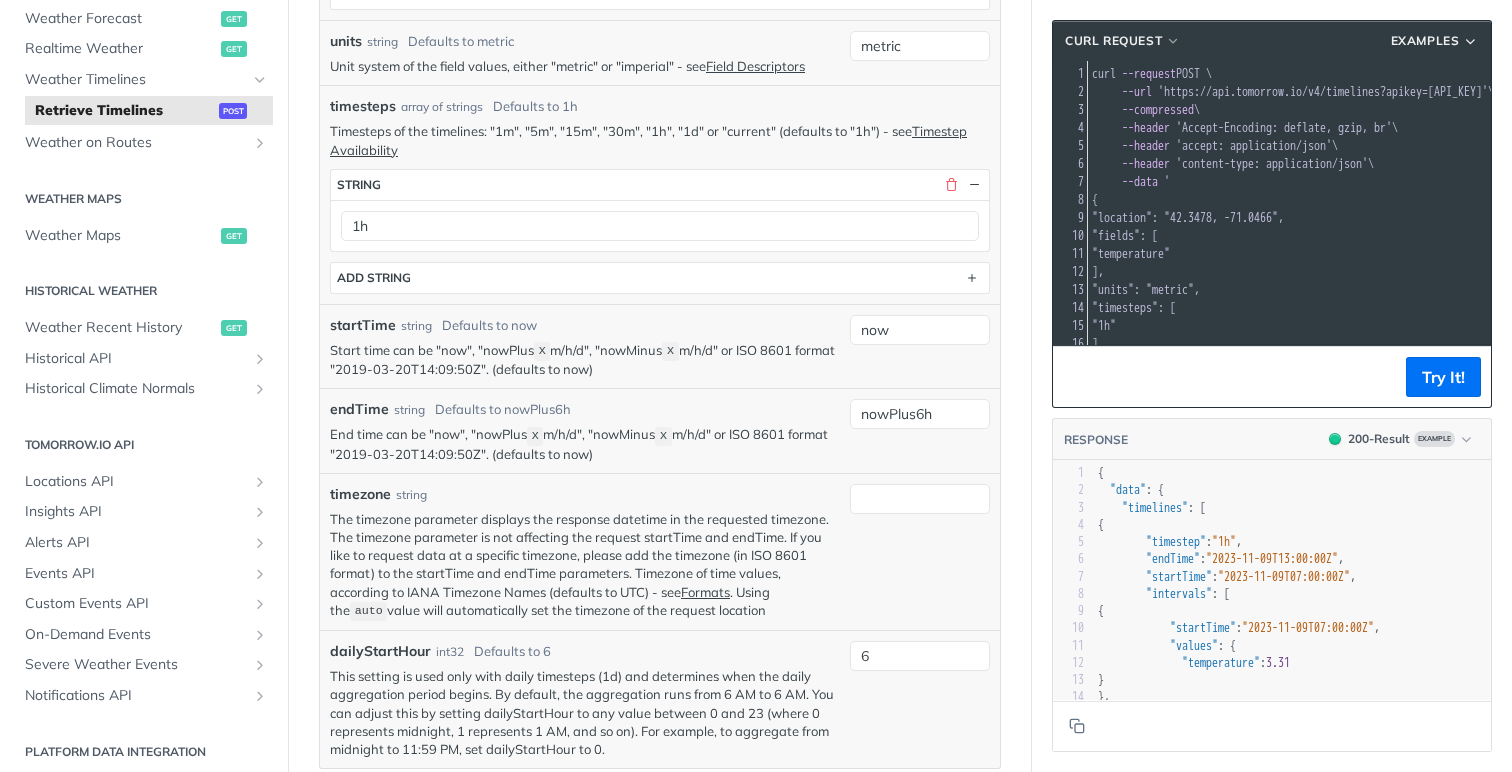 click on "Defaults to nowPlus6h" at bounding box center (503, 410) 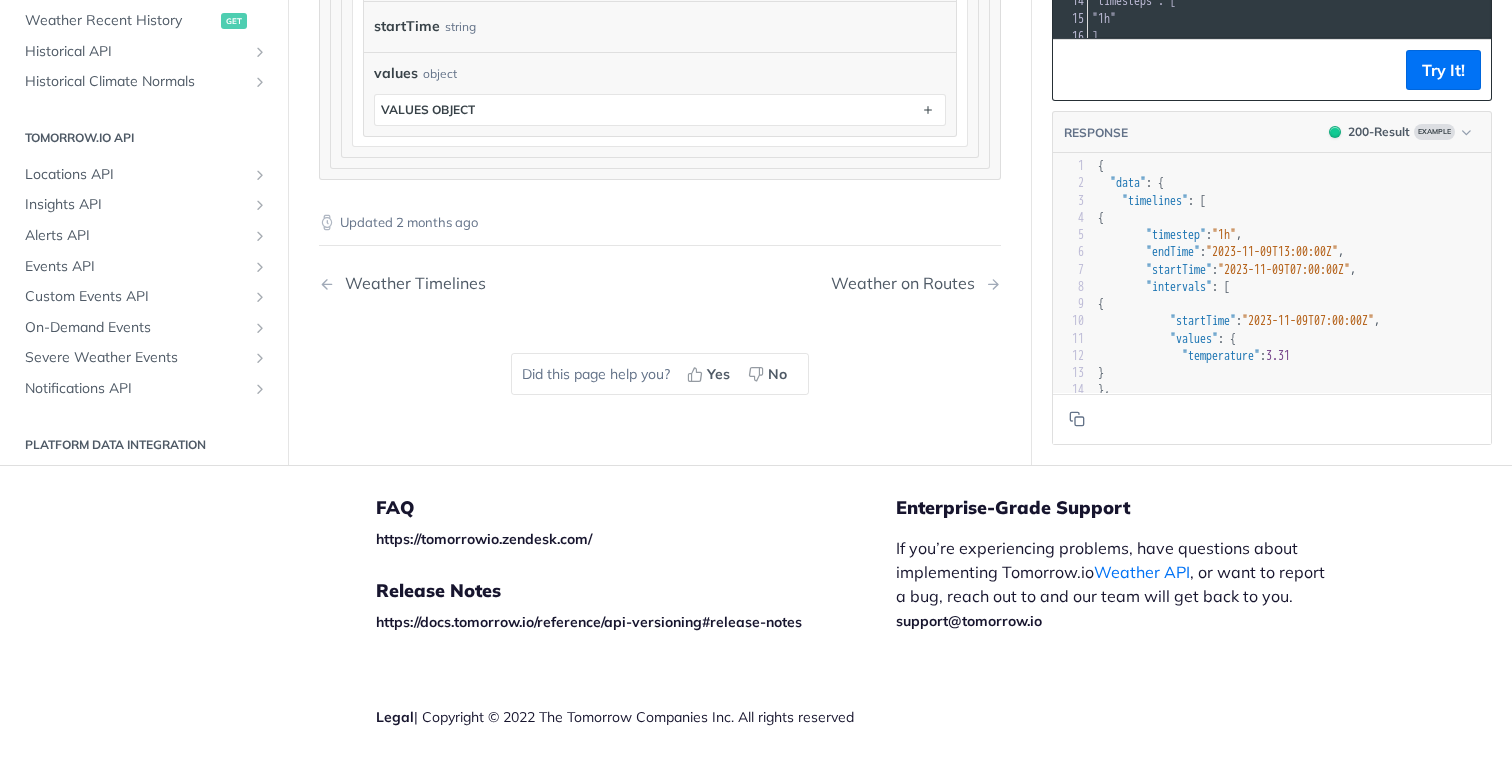 scroll, scrollTop: 2222, scrollLeft: 0, axis: vertical 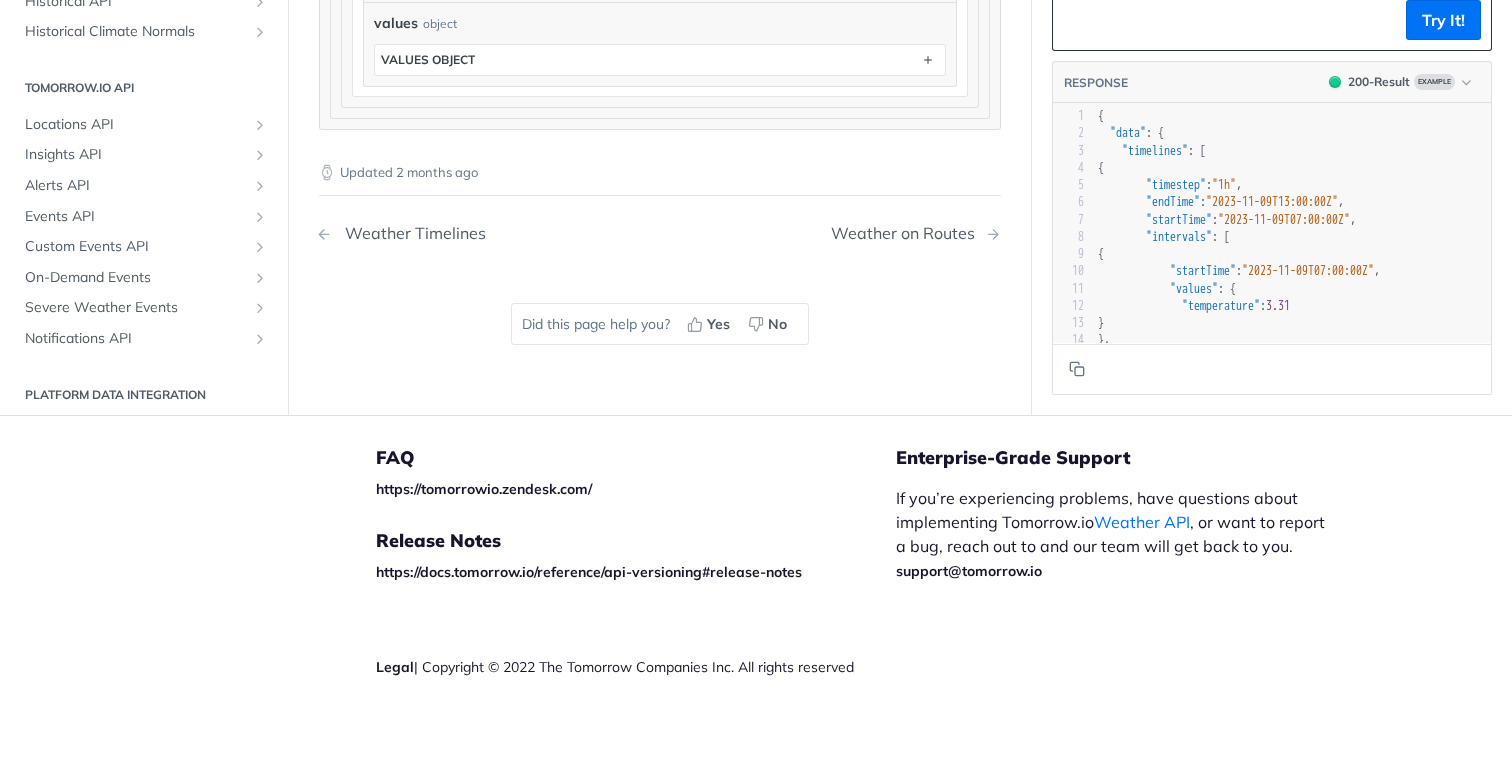 click on "Weather Timelines" at bounding box center [410, 233] 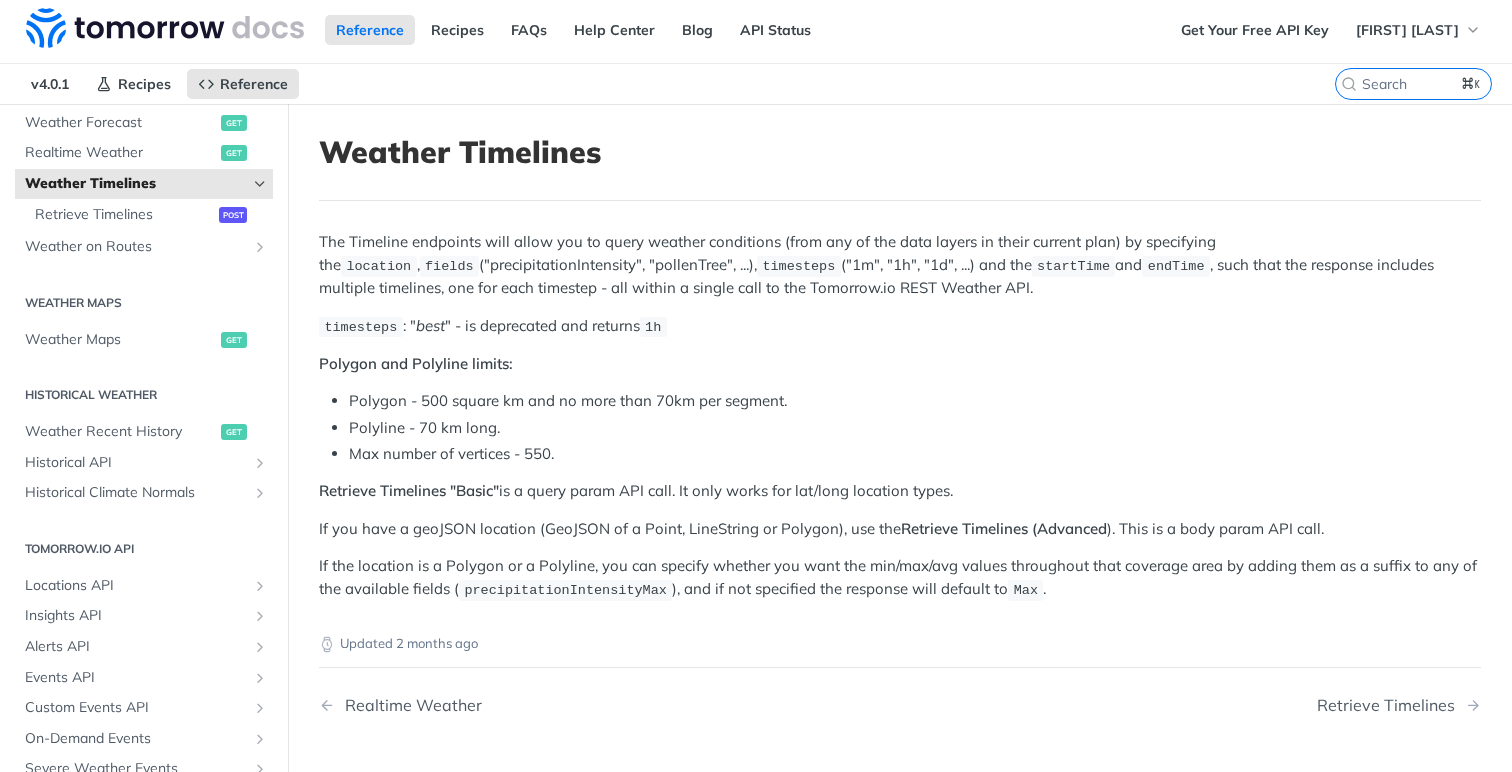scroll, scrollTop: 0, scrollLeft: 0, axis: both 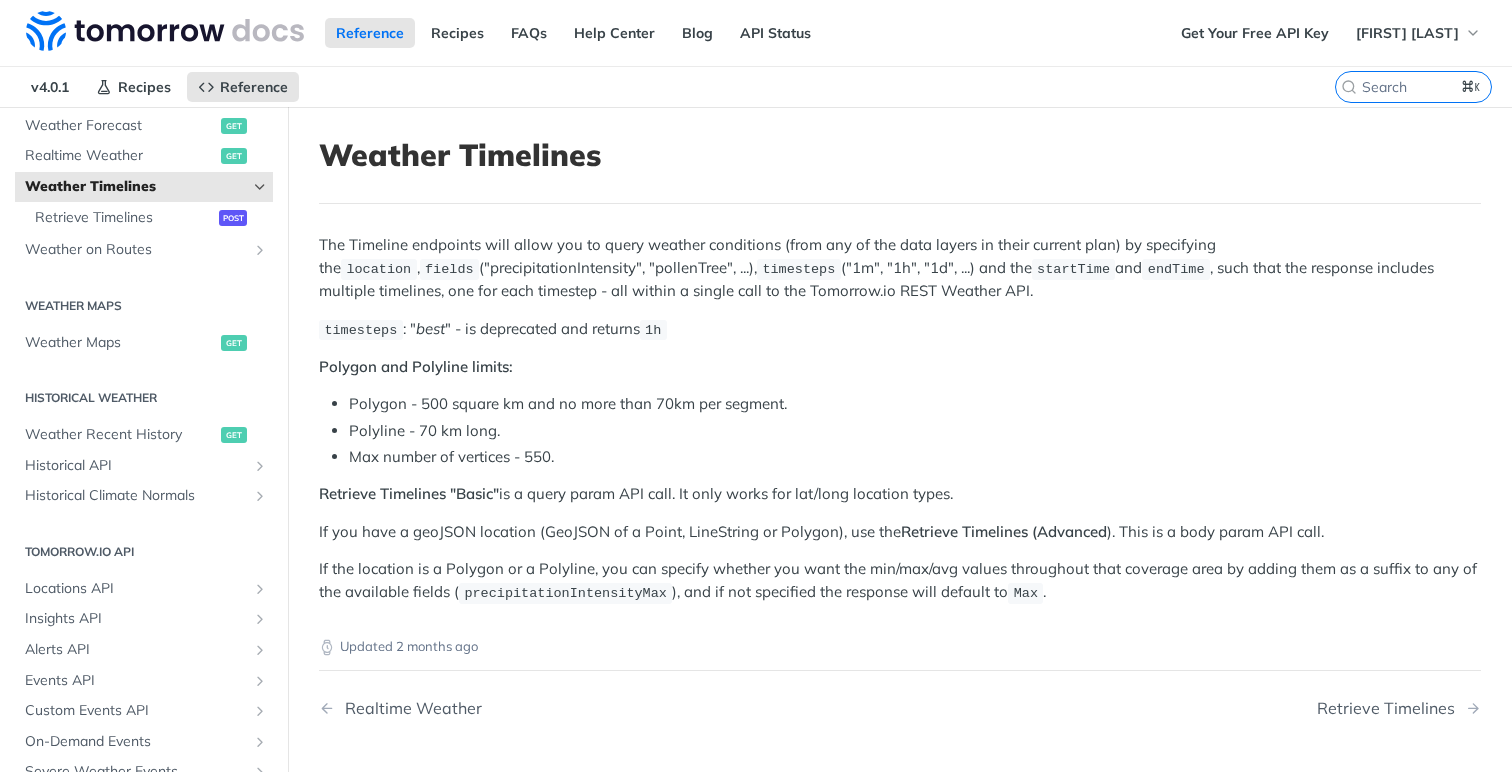 click on "Polygon - 500 square km and no more than 70km per segment." at bounding box center [915, 404] 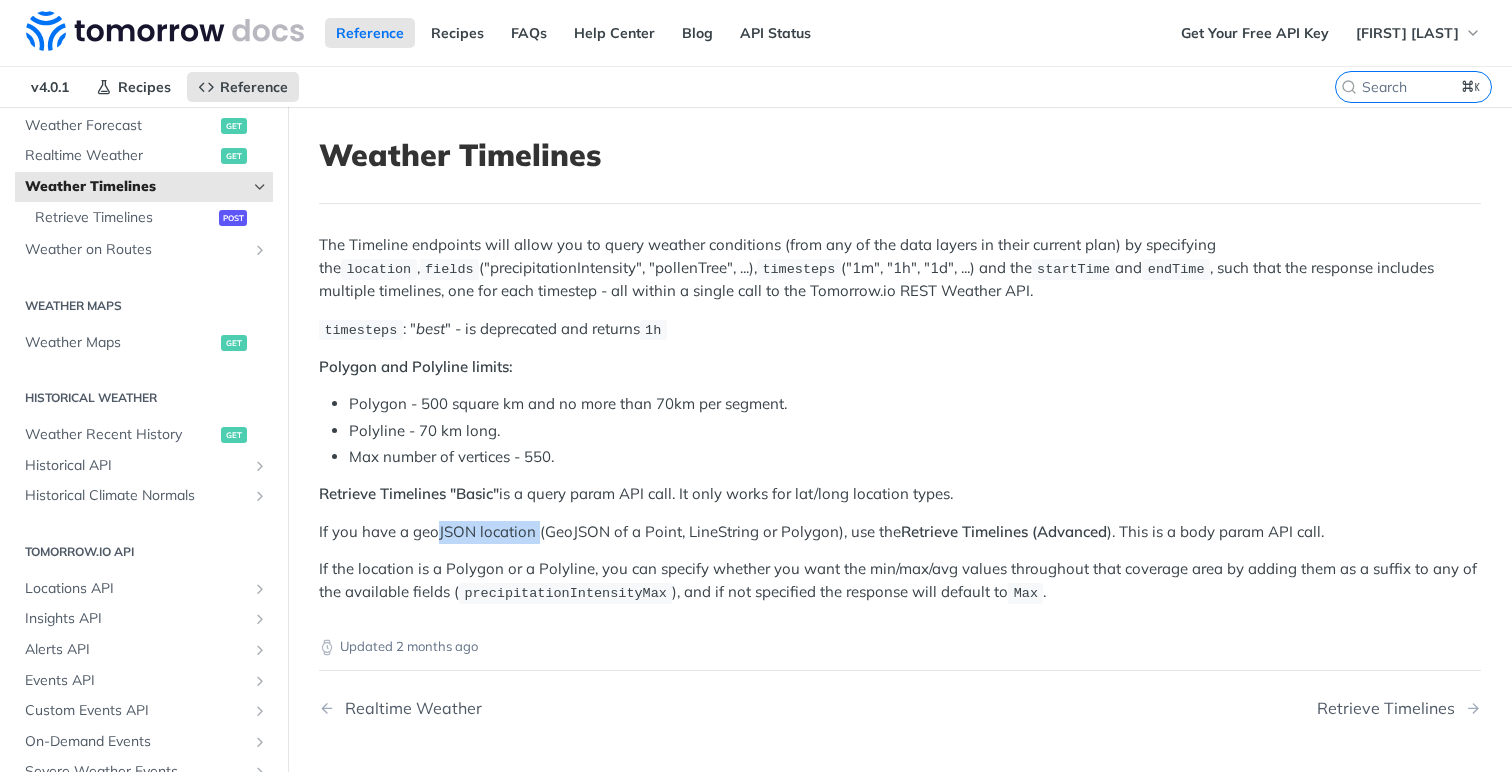 drag, startPoint x: 438, startPoint y: 536, endPoint x: 538, endPoint y: 534, distance: 100.02 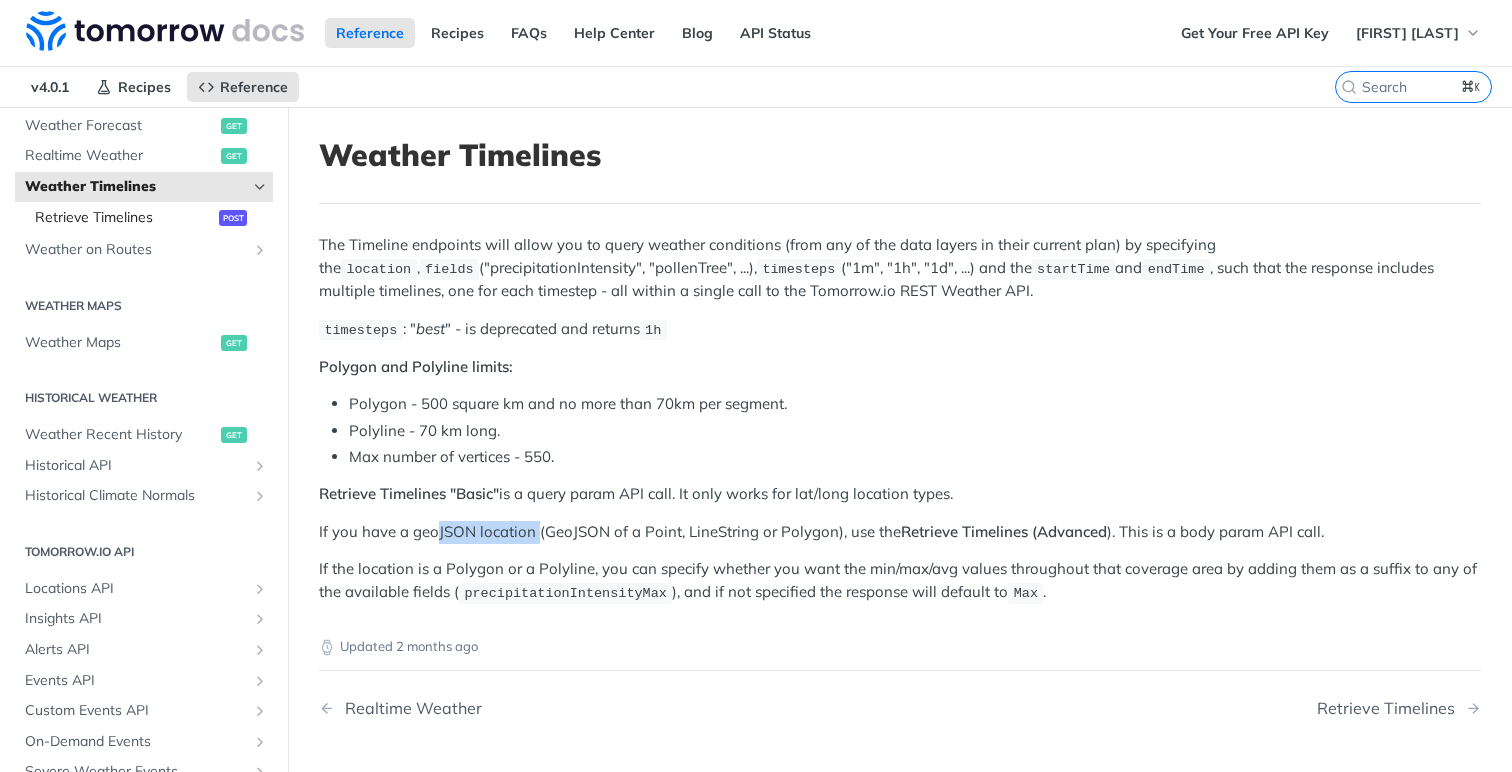 click on "Retrieve Timelines" at bounding box center (124, 218) 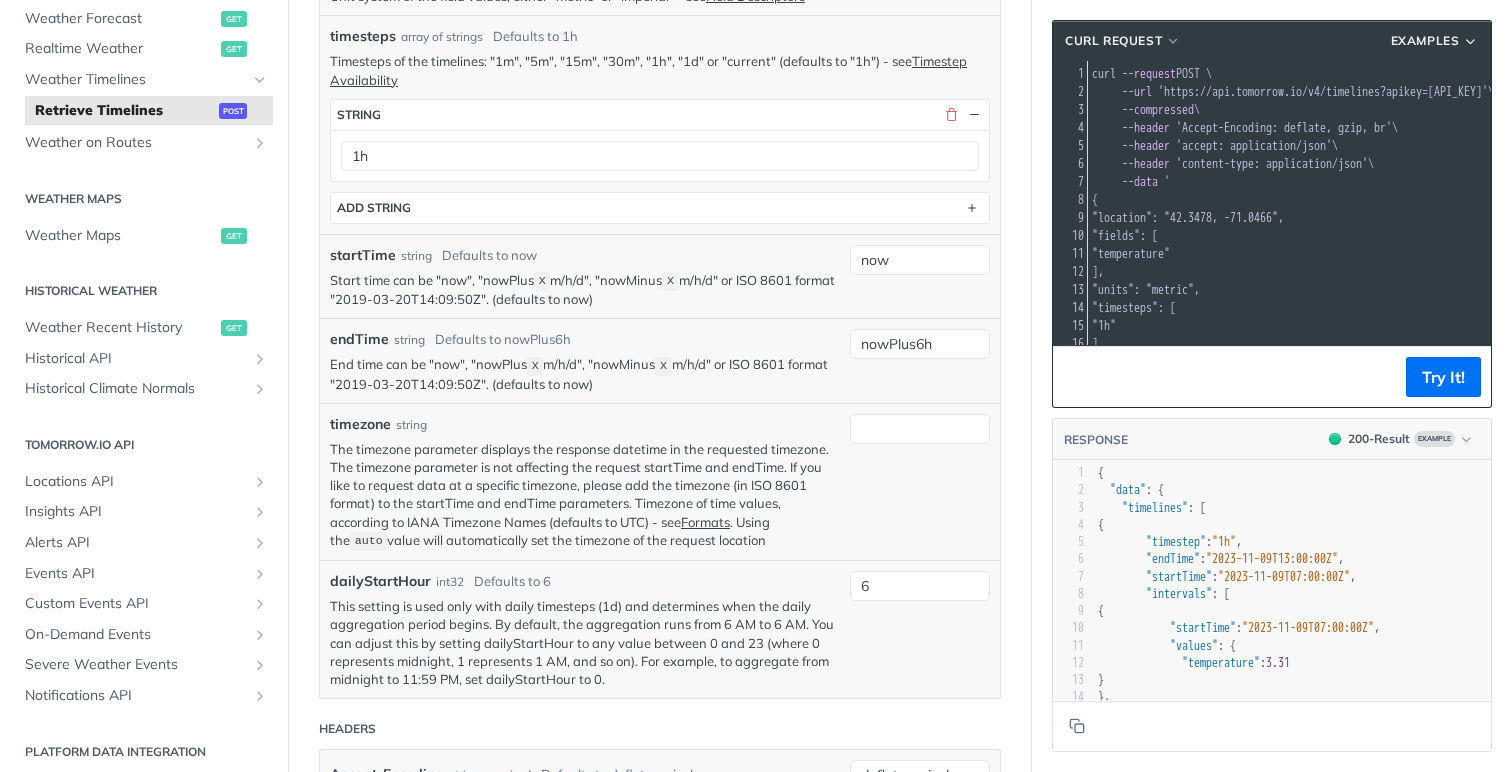scroll, scrollTop: 775, scrollLeft: 0, axis: vertical 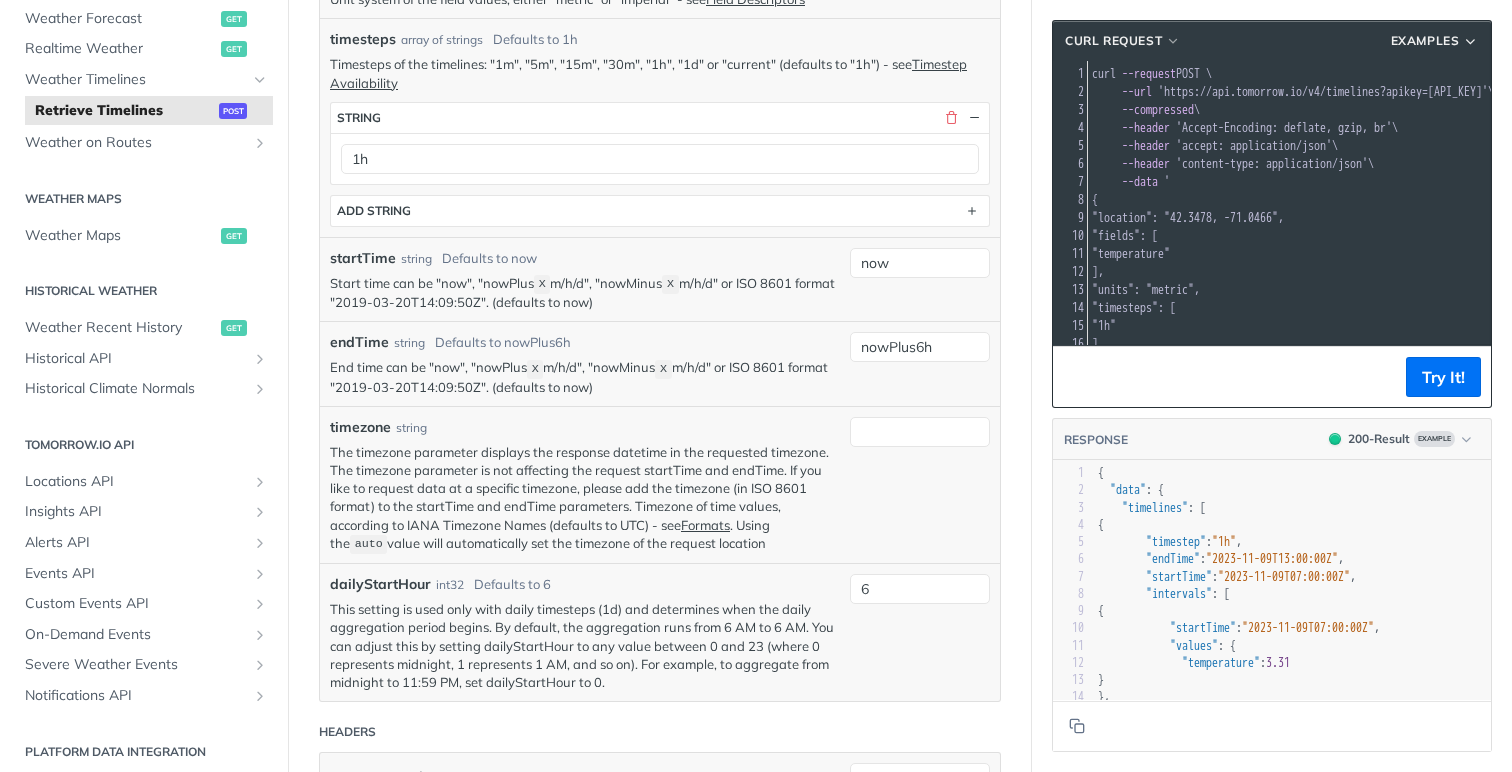 click on "Defaults to nowPlus6h" at bounding box center (503, 343) 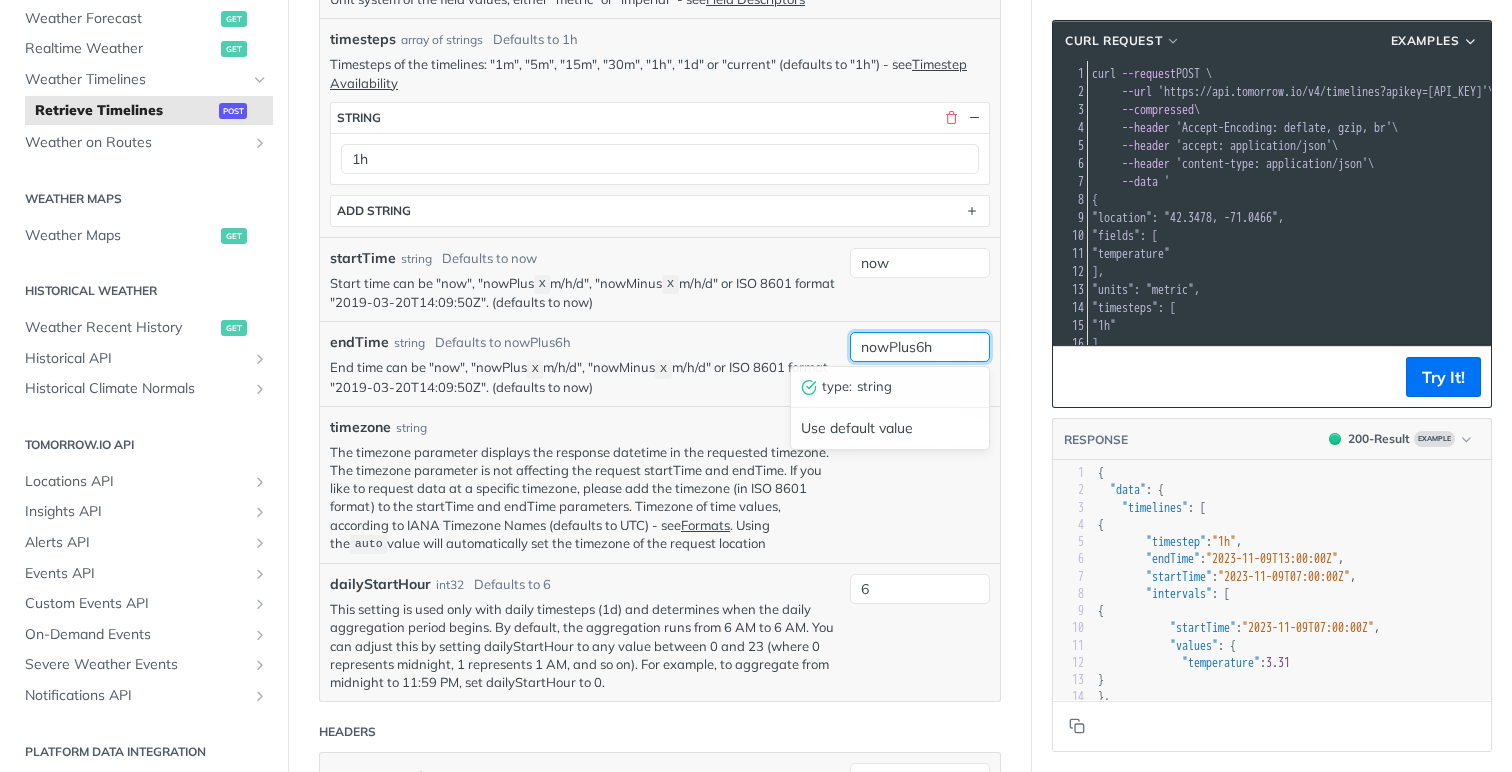 click on "nowPlus6h" at bounding box center [920, 347] 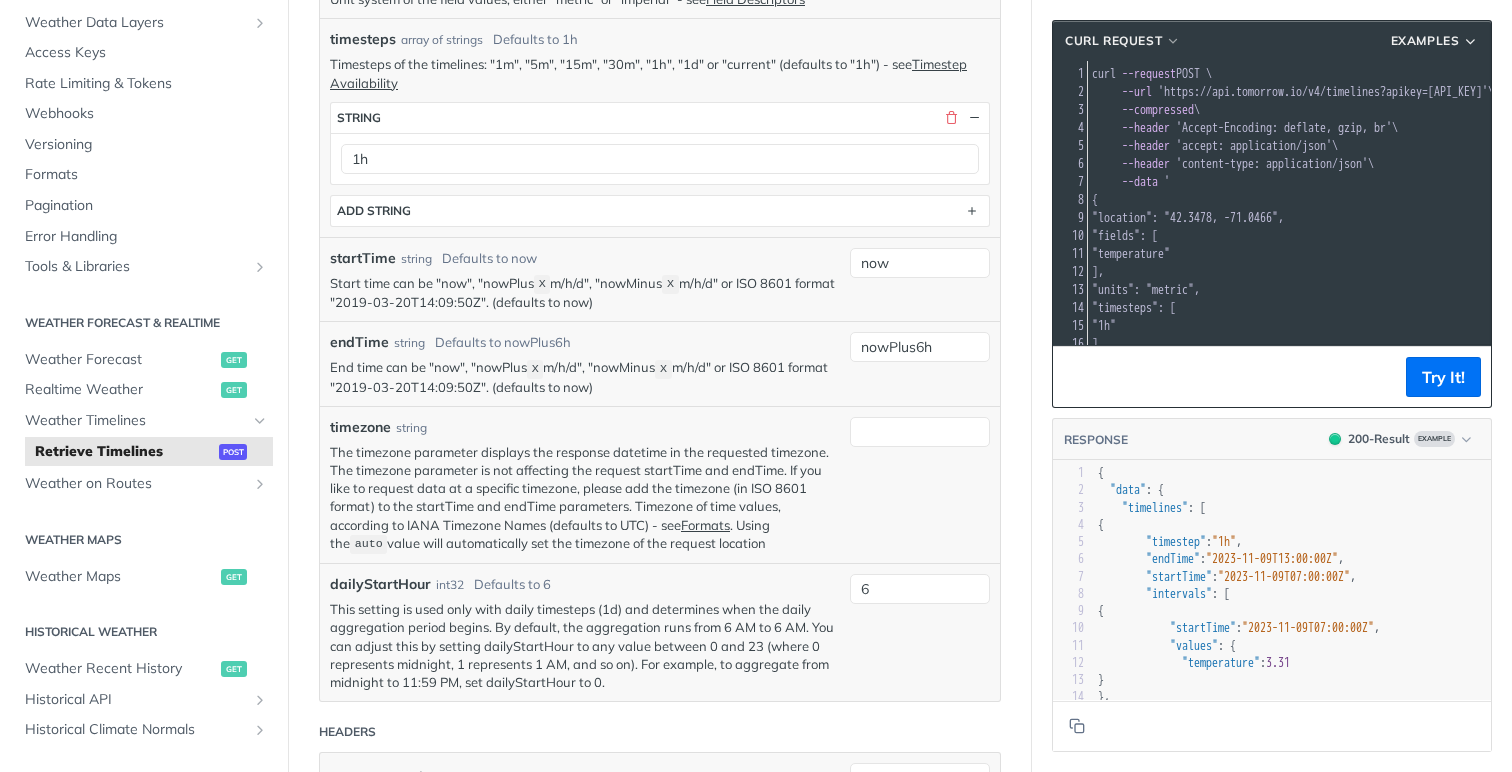 scroll, scrollTop: 0, scrollLeft: 0, axis: both 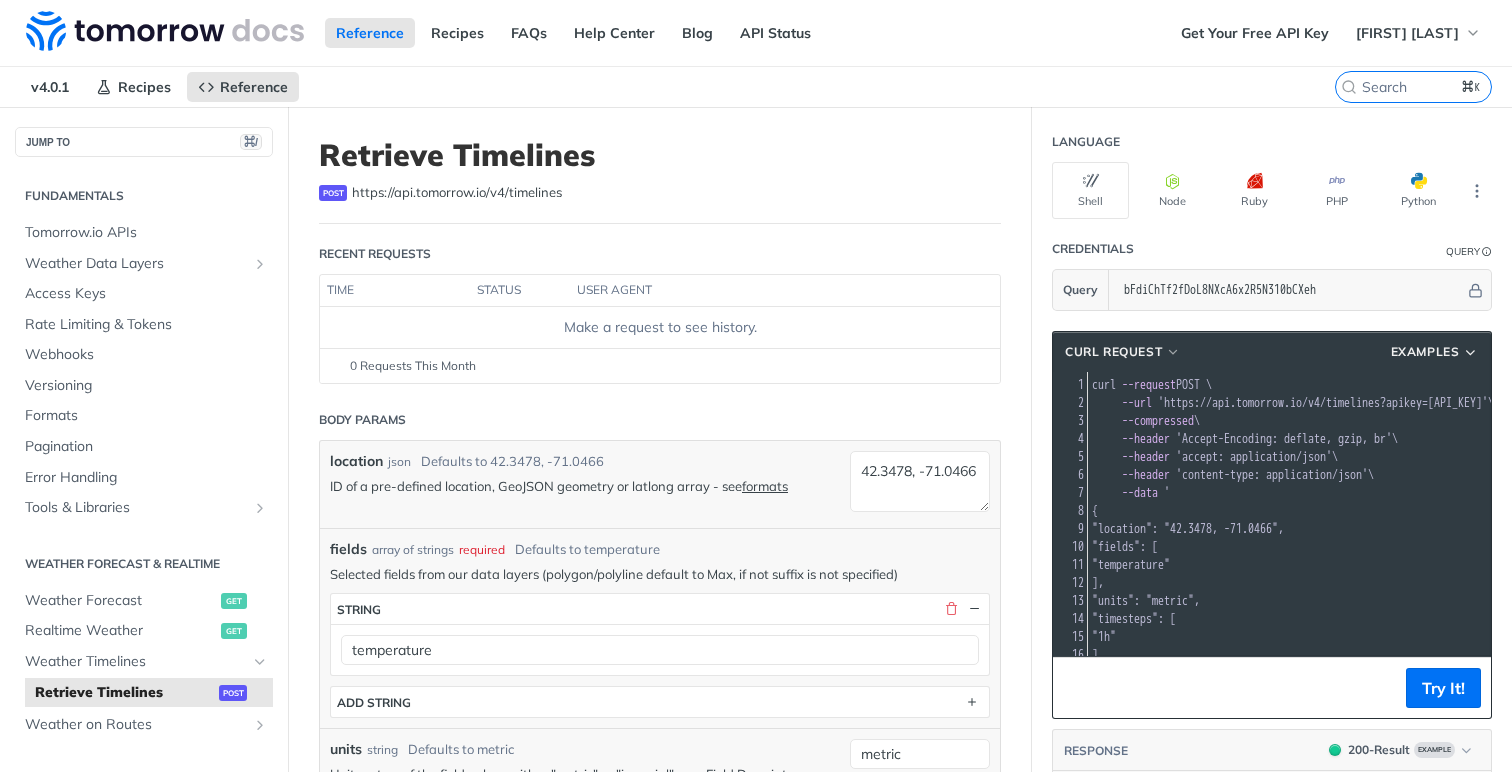 click on "Reference Recipes FAQs Help Center Blog API Status" at bounding box center [585, 33] 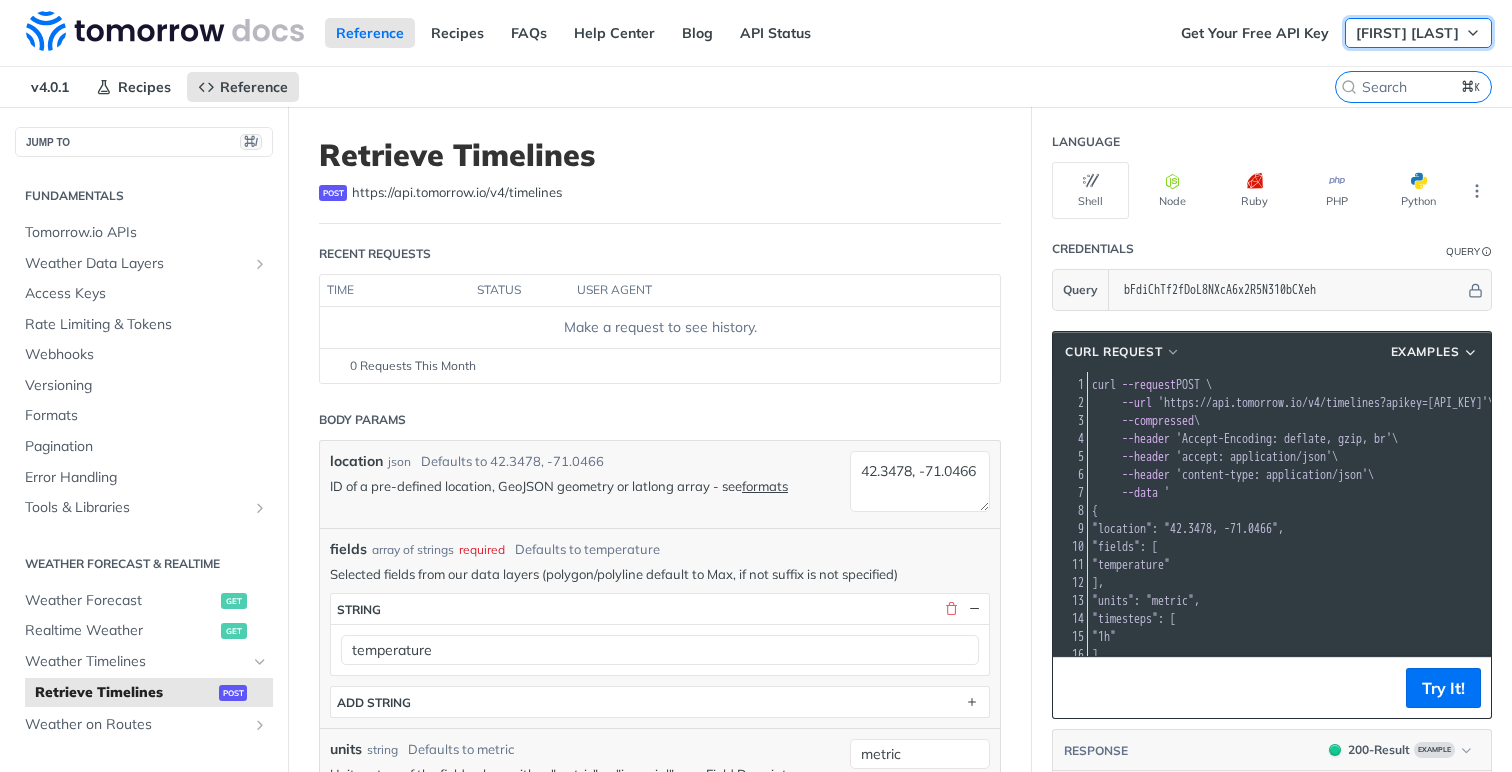 click on "[FIRST] [LAST]" at bounding box center [1418, 33] 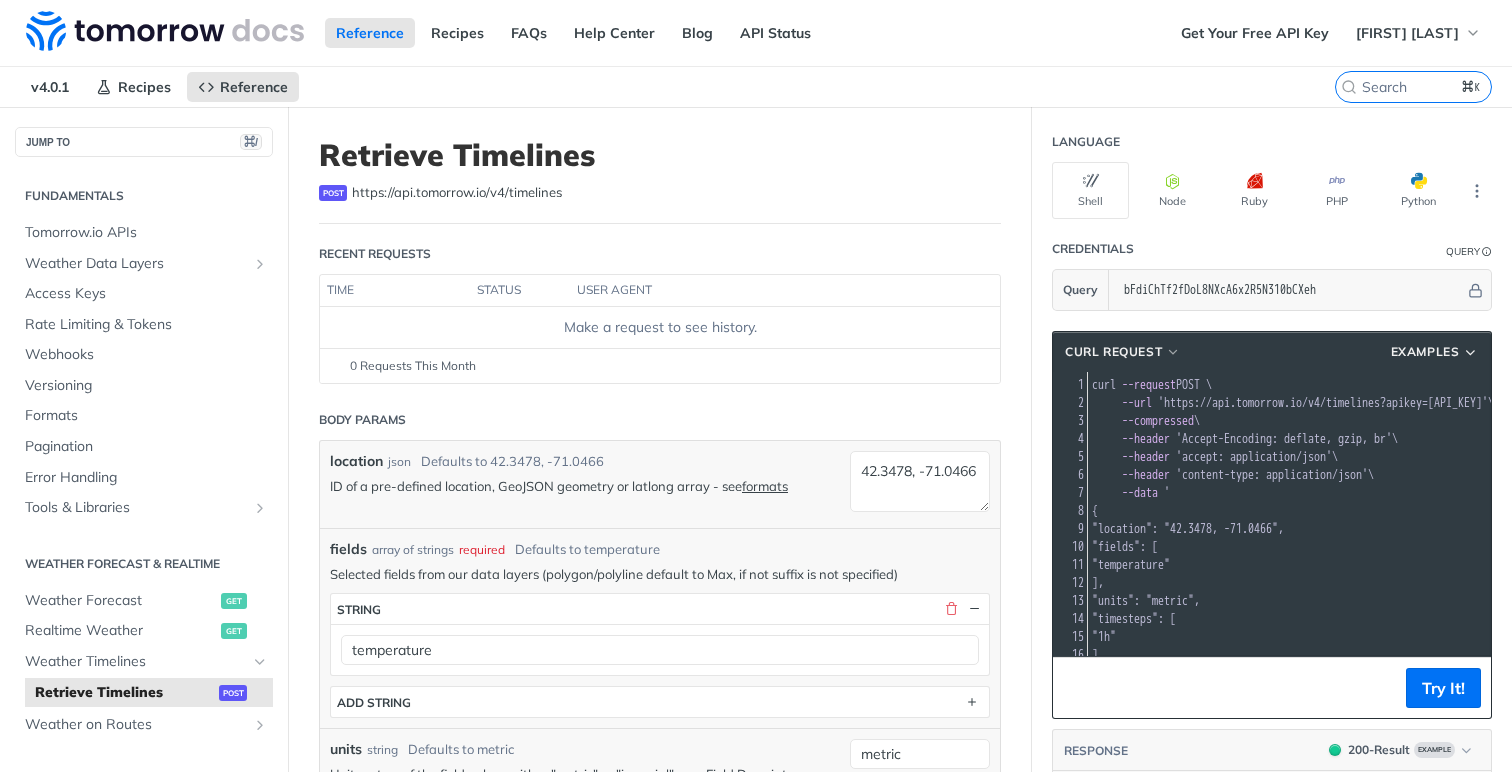 click on "Reference Recipes FAQs Help Center Blog API Status" at bounding box center [585, 33] 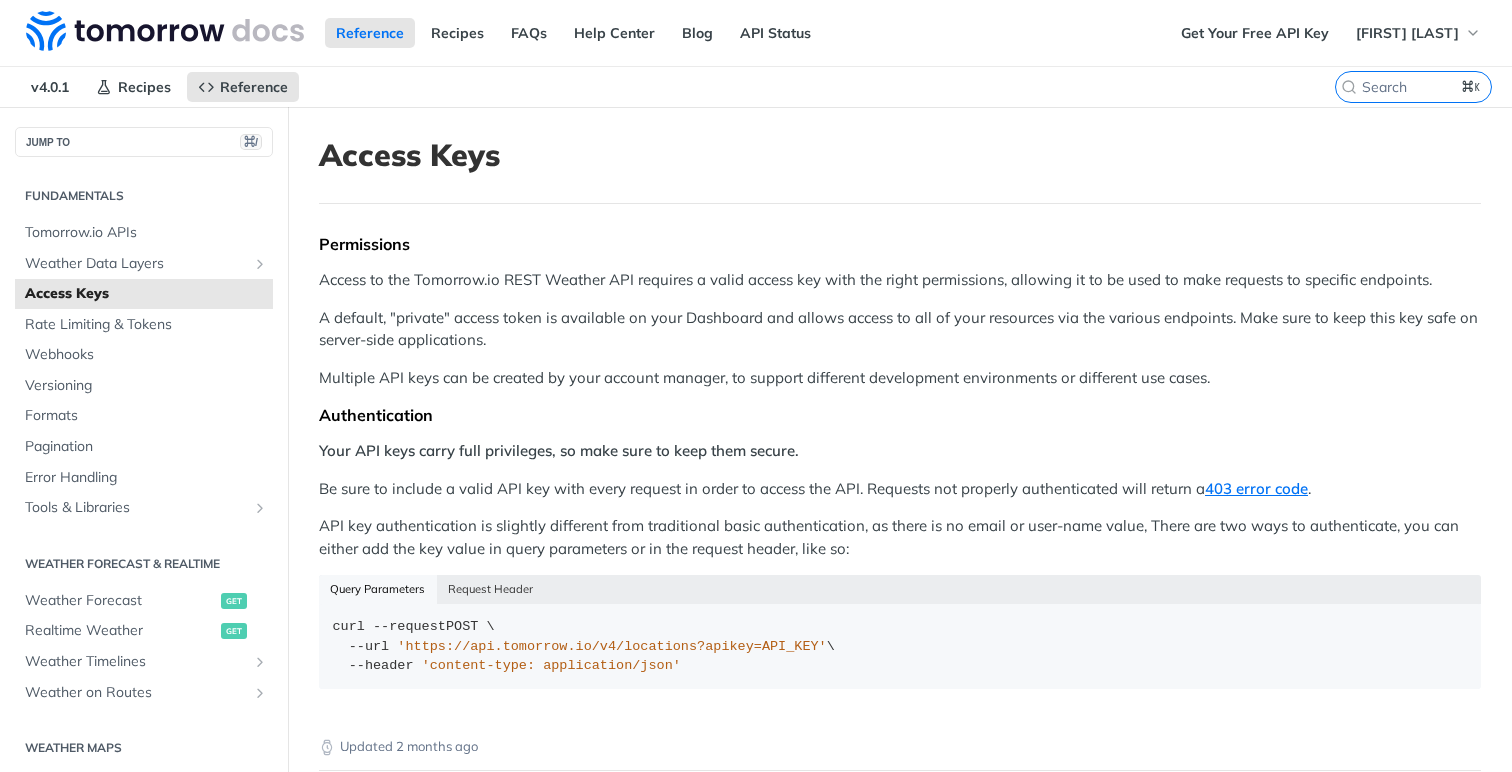 scroll, scrollTop: 0, scrollLeft: 0, axis: both 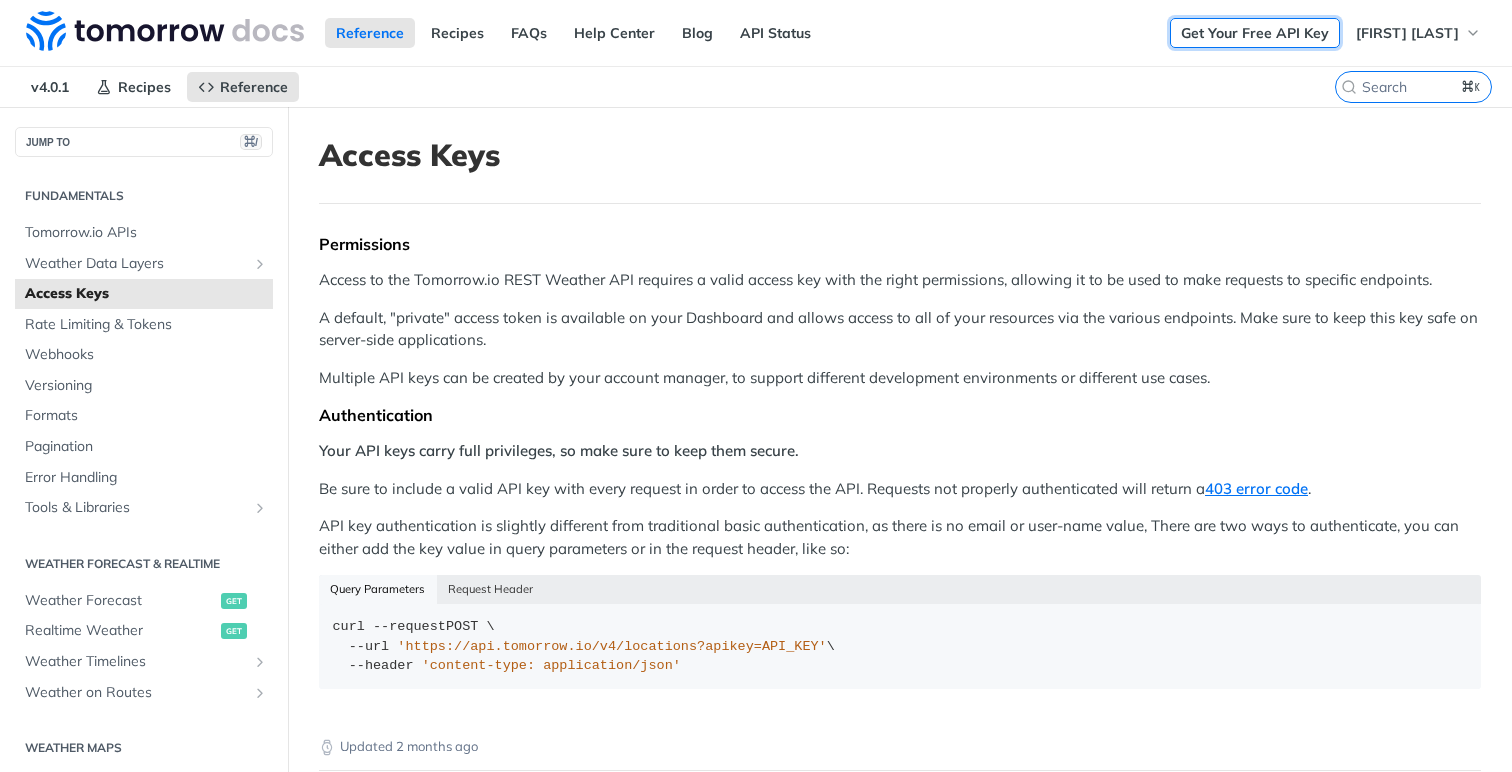click on "Get Your Free API Key" at bounding box center [1255, 33] 